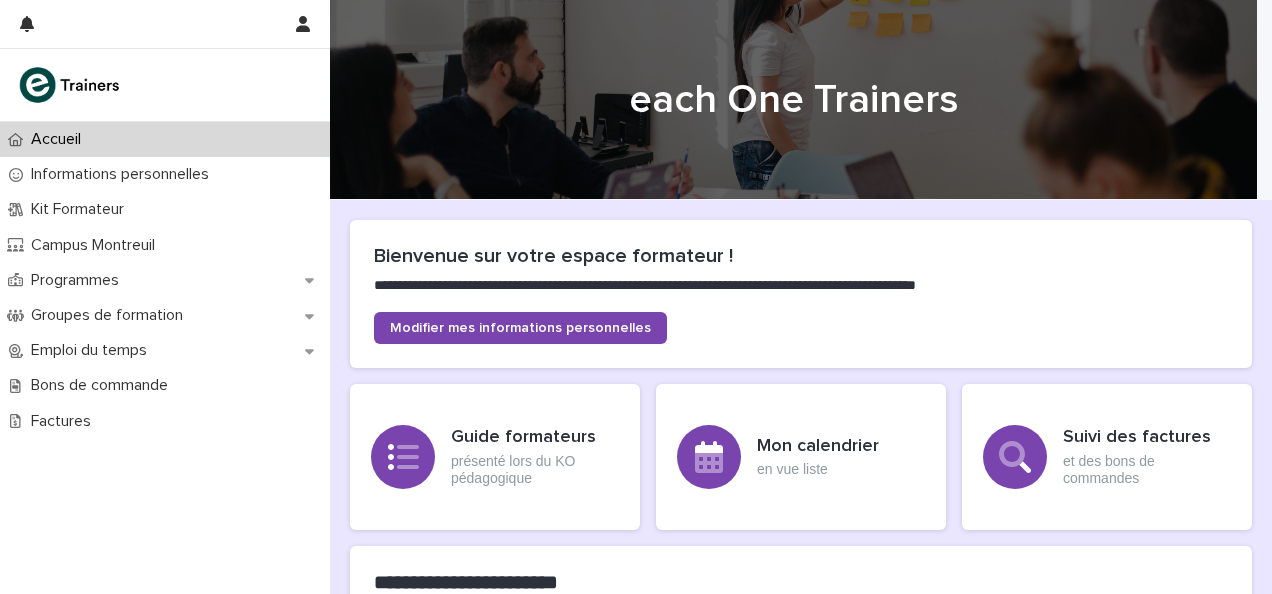 scroll, scrollTop: 0, scrollLeft: 0, axis: both 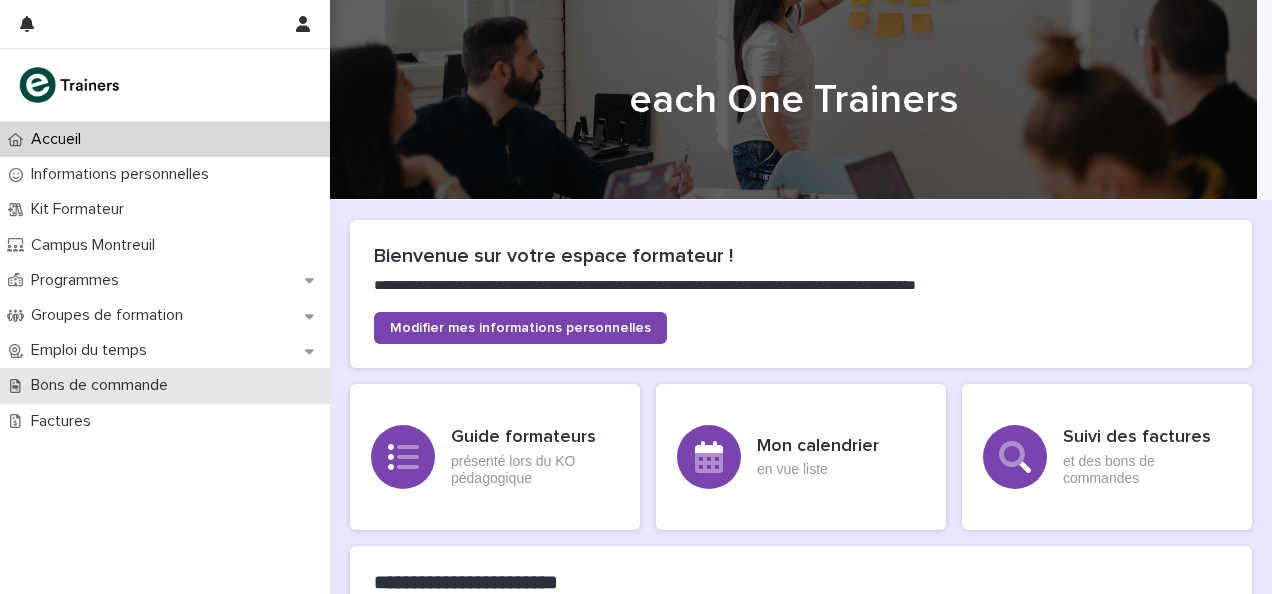 click on "Bons de commande" at bounding box center (165, 385) 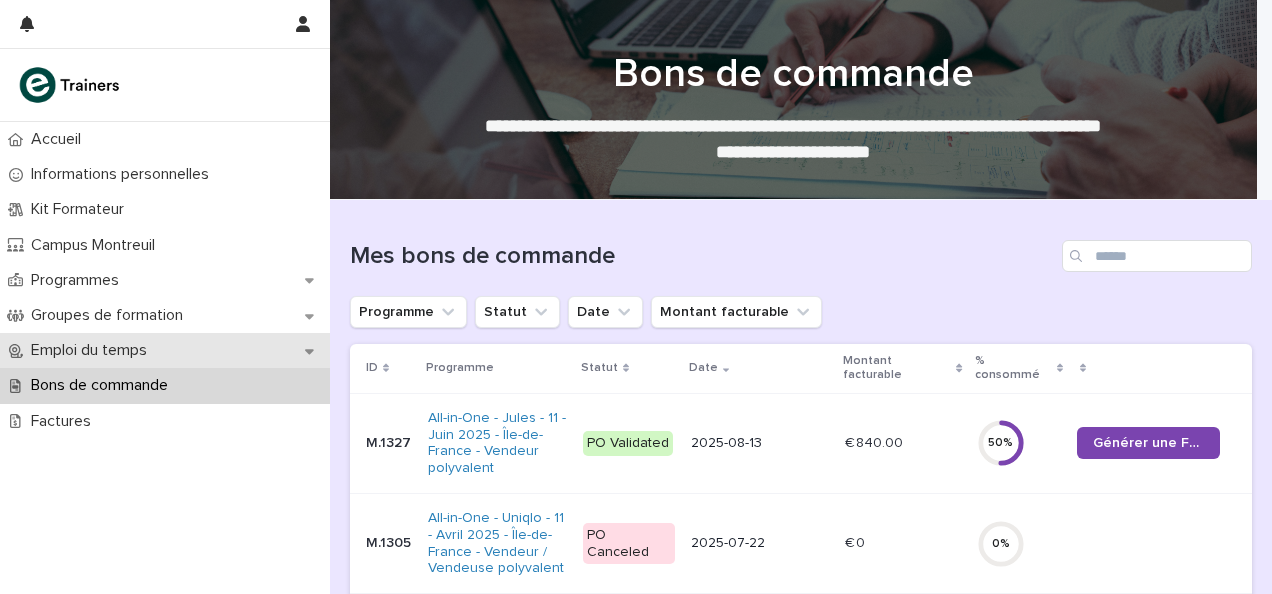 click on "Emploi du temps" at bounding box center [165, 350] 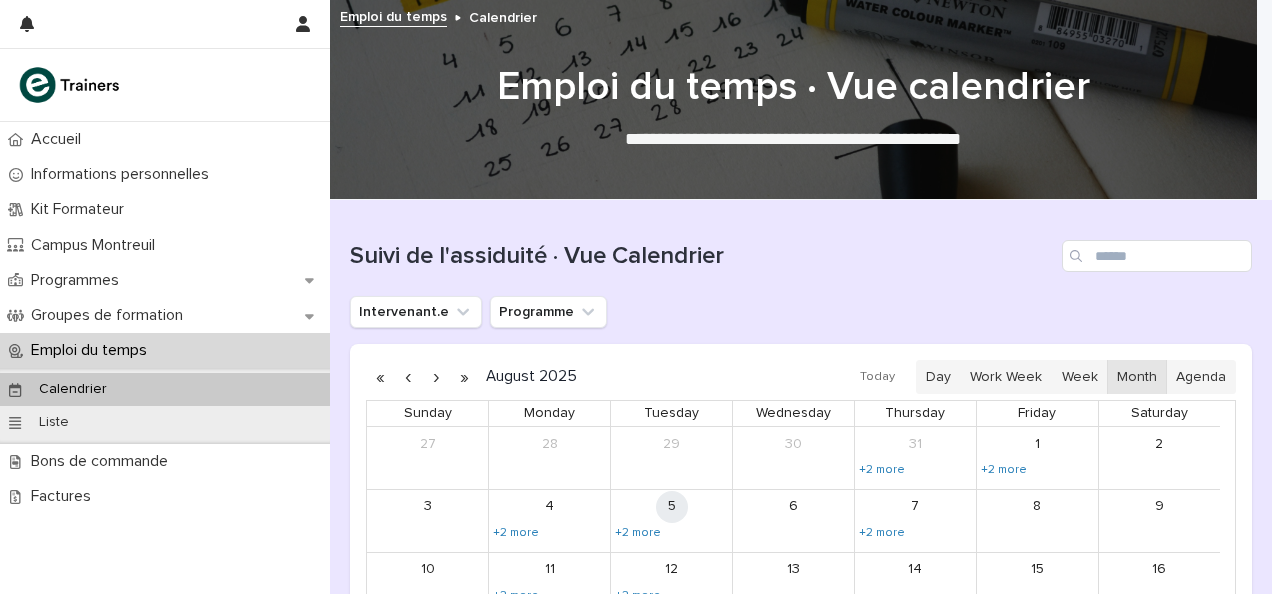 scroll, scrollTop: 282, scrollLeft: 0, axis: vertical 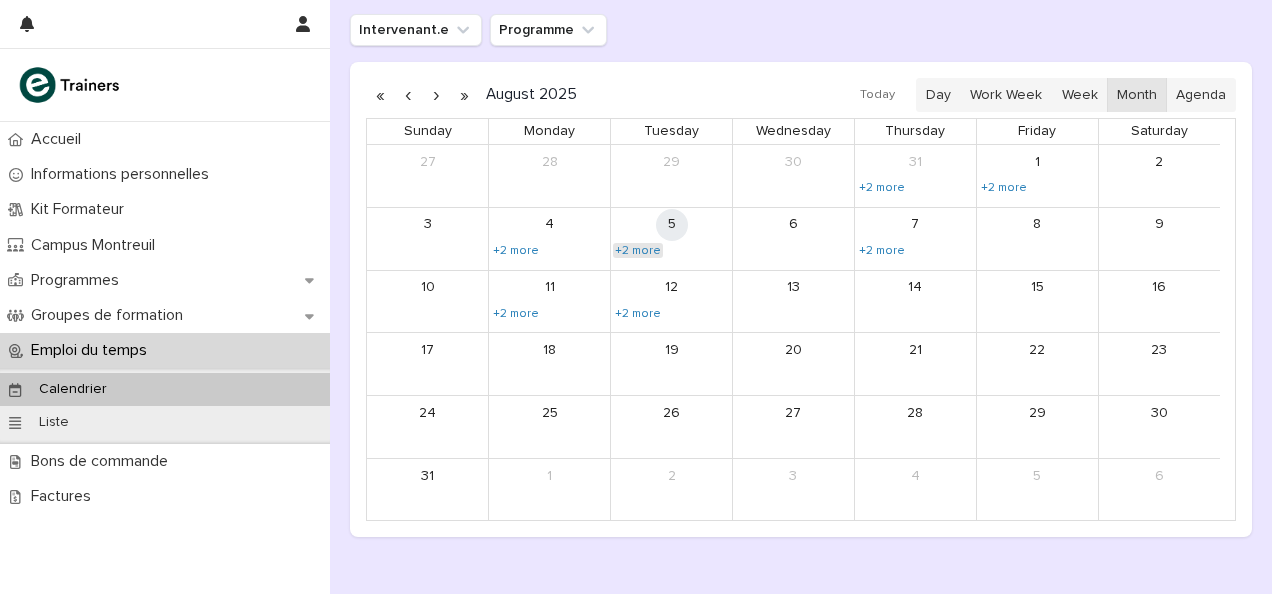 click on "+2 more" at bounding box center [638, 251] 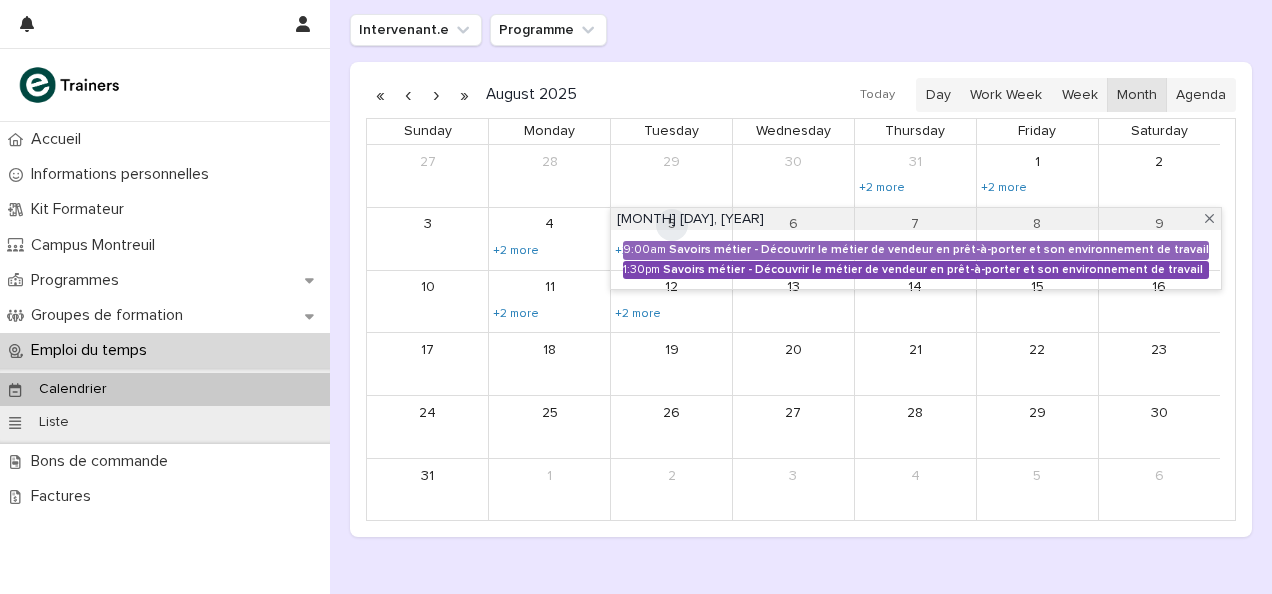 click on "Savoirs métier - Découvrir le métier de vendeur en prêt-à-porter et son environnement de travail" at bounding box center [936, 270] 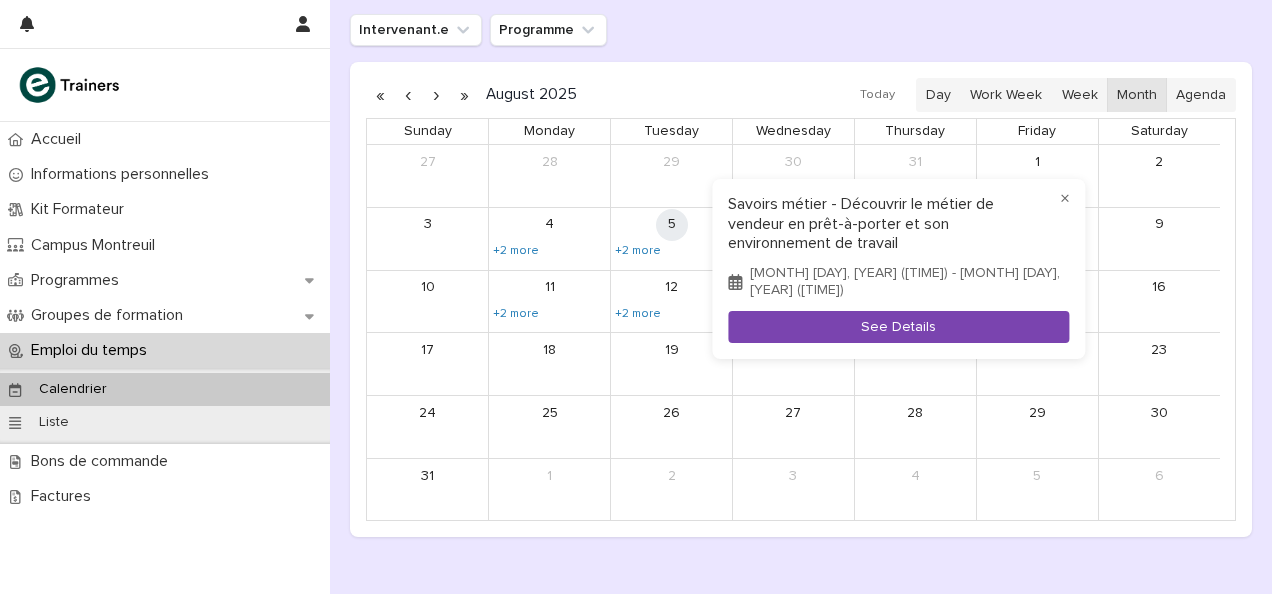 click on "See Details" at bounding box center [898, 327] 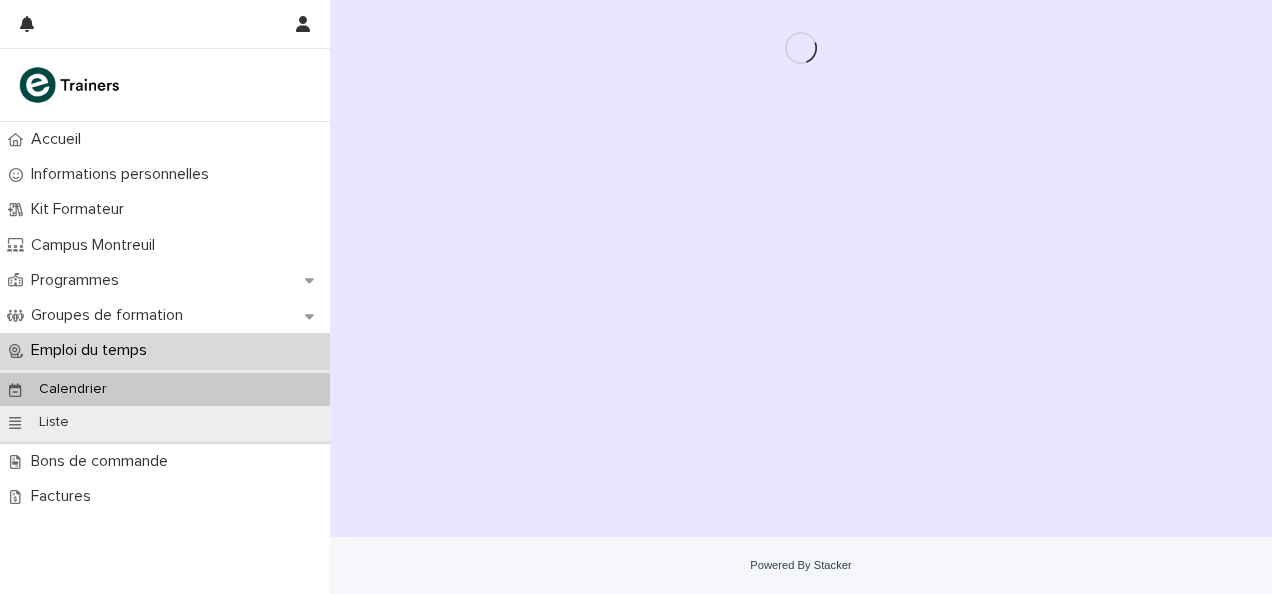 scroll, scrollTop: 0, scrollLeft: 0, axis: both 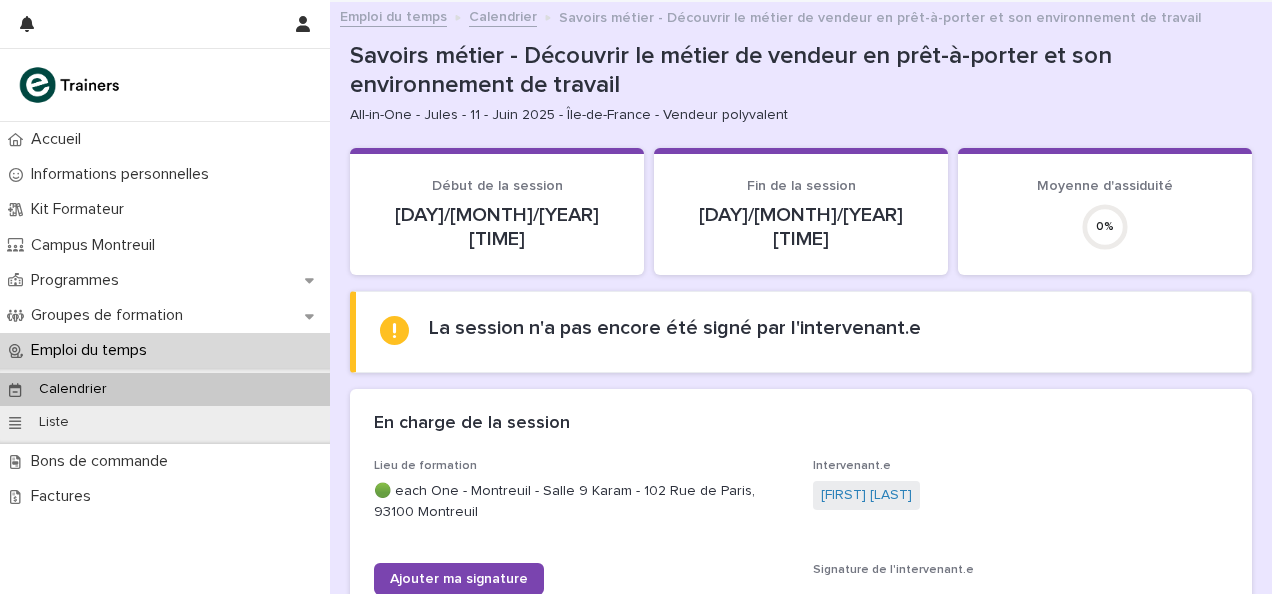 click on "Calendrier" at bounding box center [165, 389] 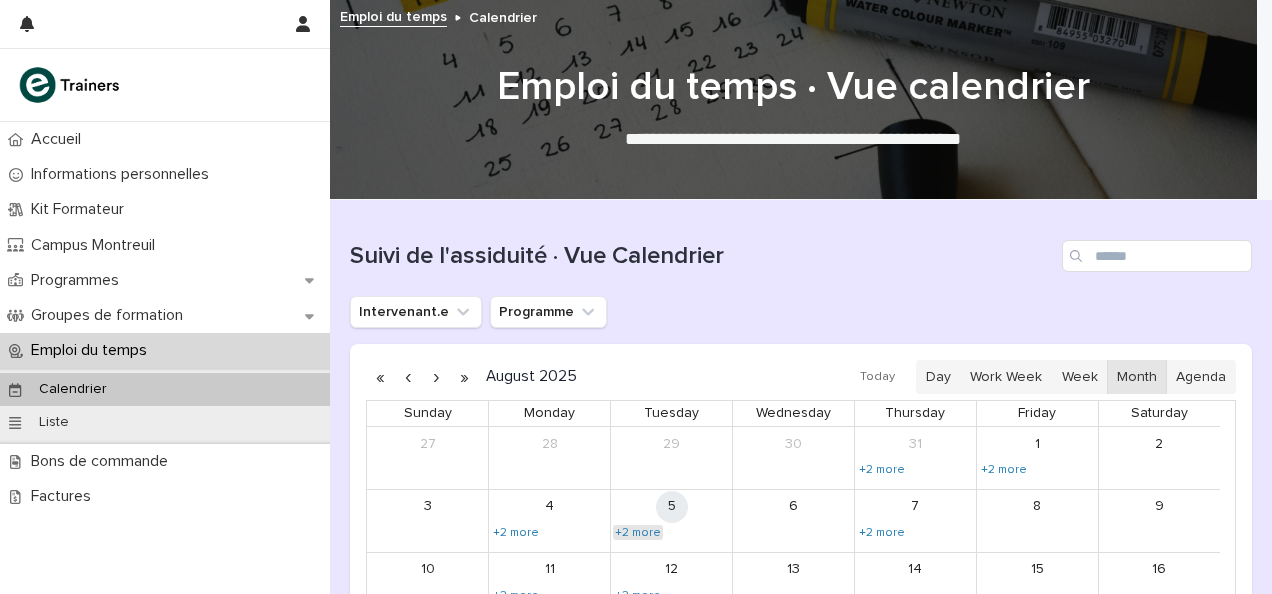 click on "+2 more" at bounding box center [638, 533] 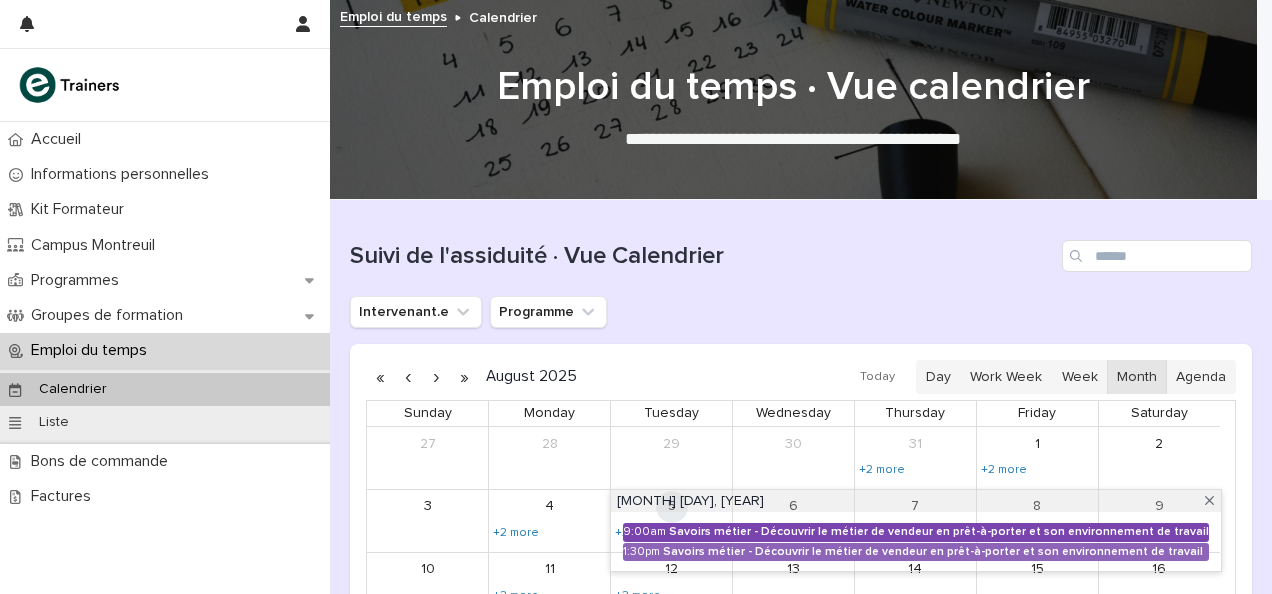 click on "9:00am" at bounding box center [644, 532] 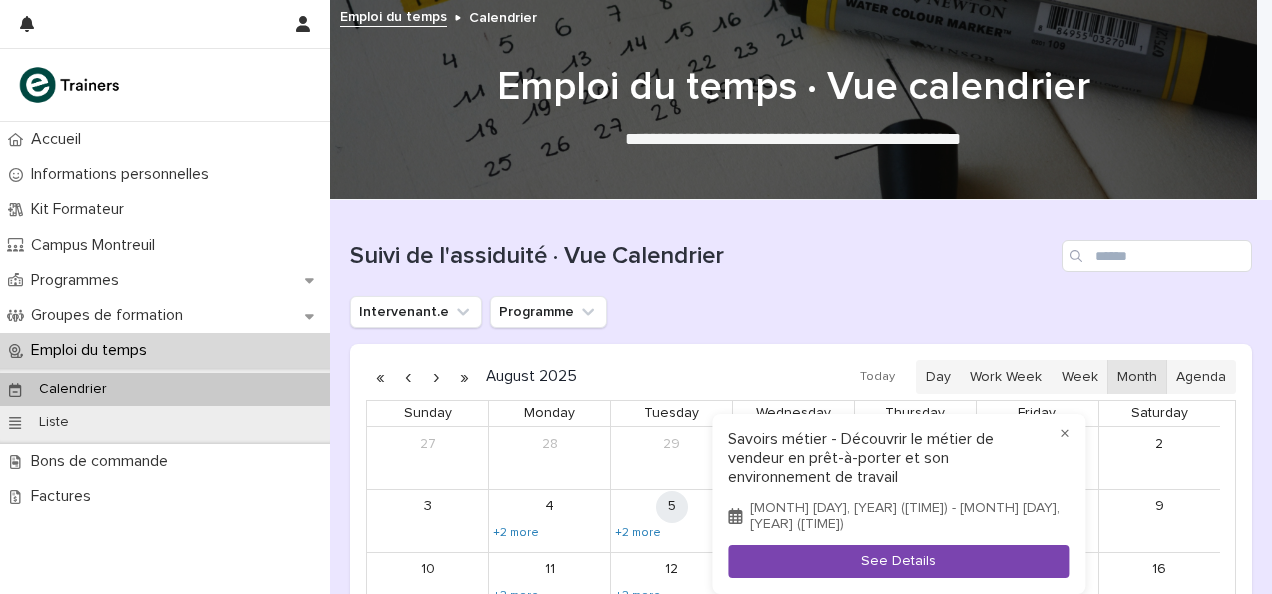 click on "See Details" at bounding box center (898, 561) 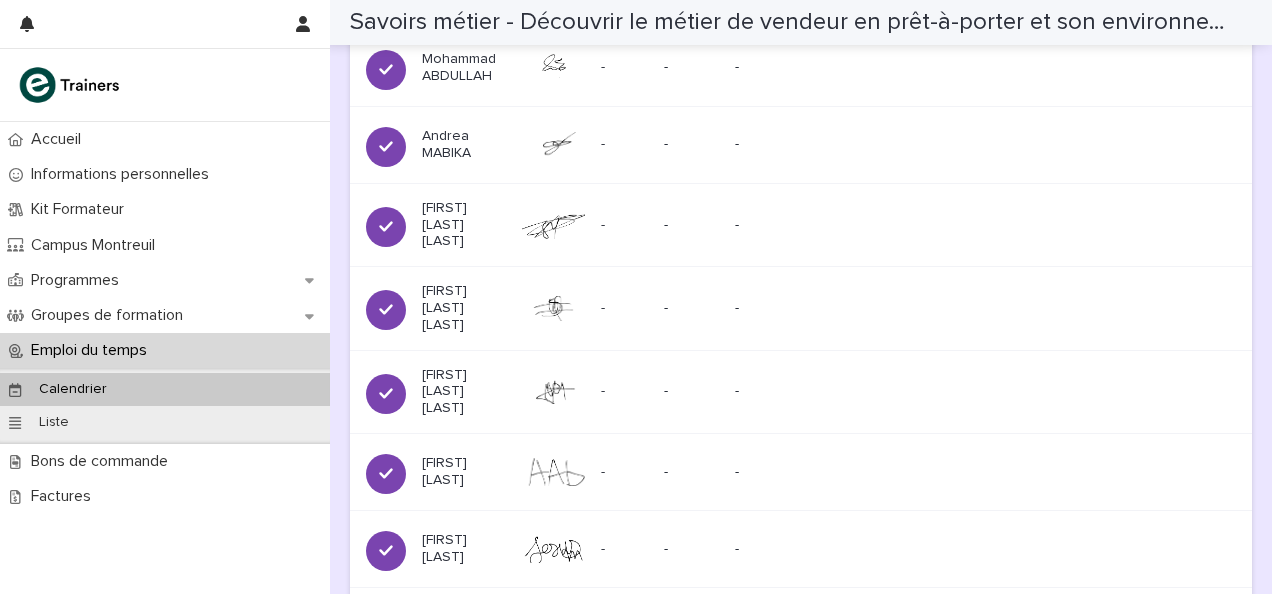 scroll, scrollTop: 2281, scrollLeft: 0, axis: vertical 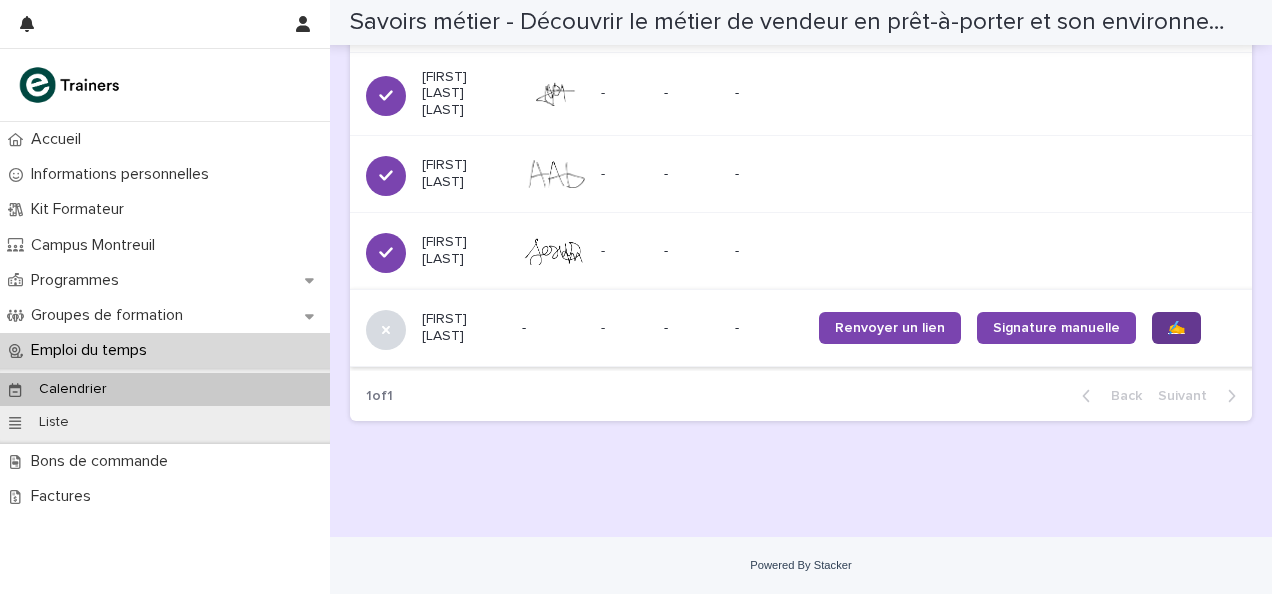 click on "✍️" at bounding box center (1176, 328) 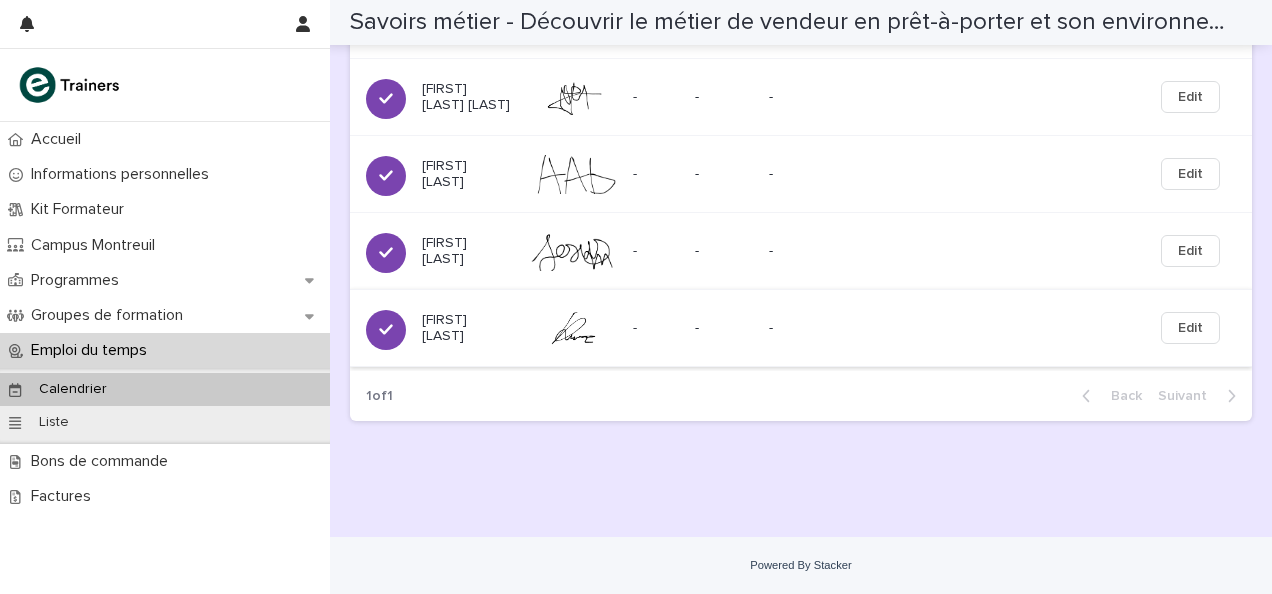 scroll, scrollTop: 2252, scrollLeft: 0, axis: vertical 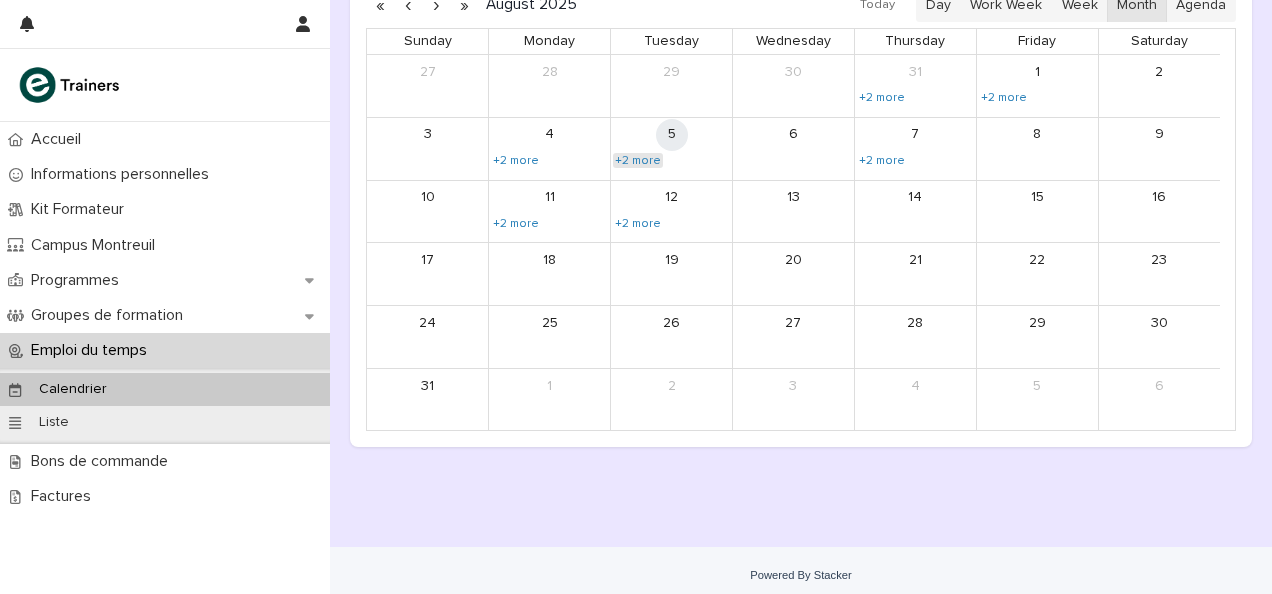 click on "+2 more" at bounding box center (638, 161) 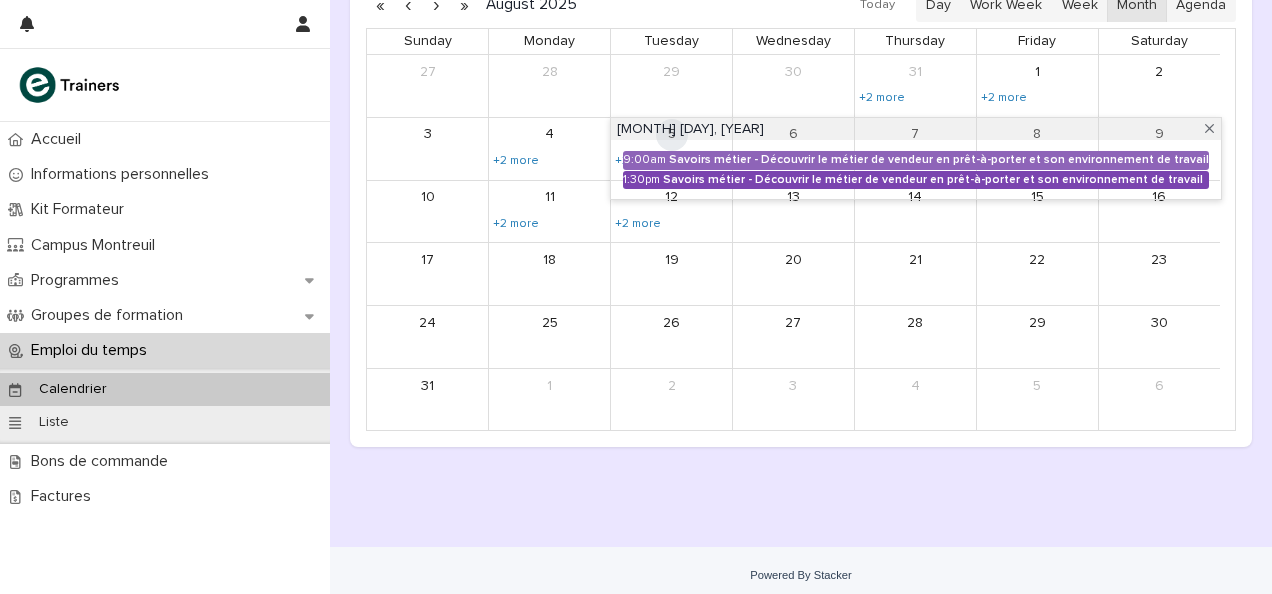click on "Savoirs métier - Découvrir le métier de vendeur en prêt-à-porter et son environnement de travail" at bounding box center (936, 180) 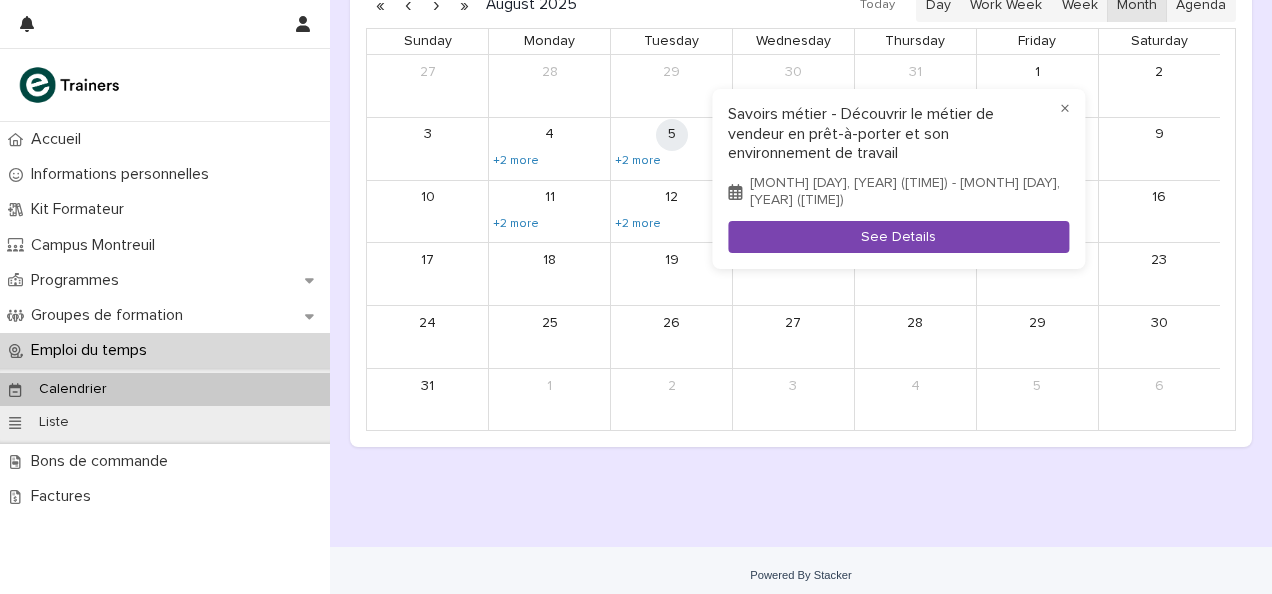 click on "See Details" at bounding box center (898, 237) 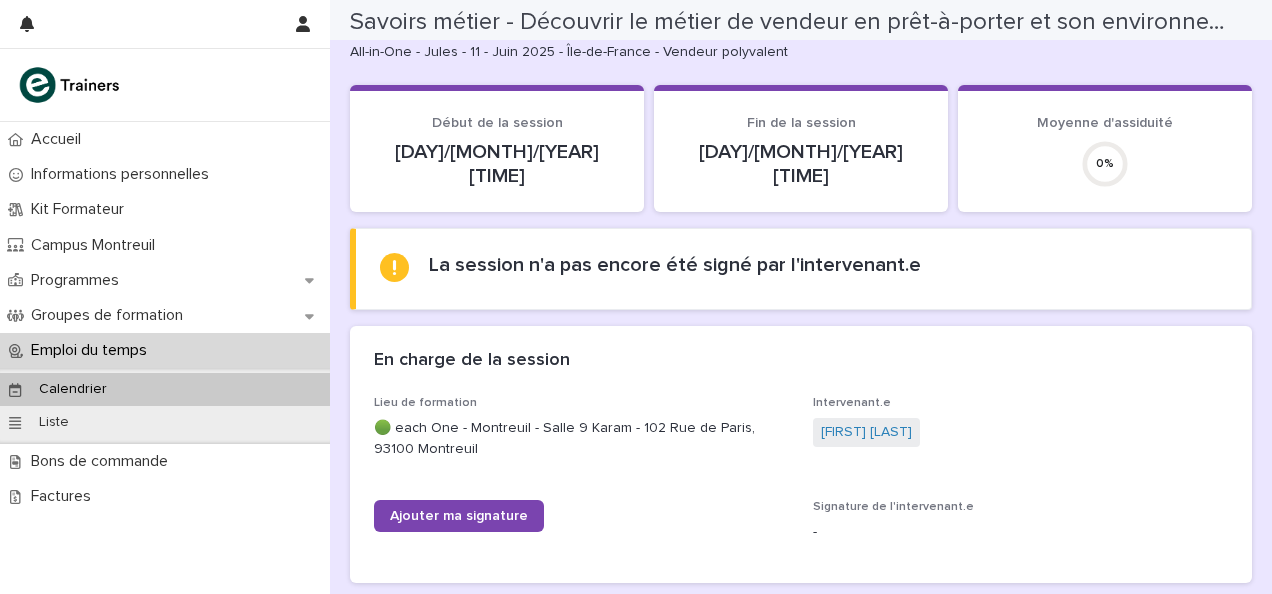 scroll, scrollTop: 26, scrollLeft: 0, axis: vertical 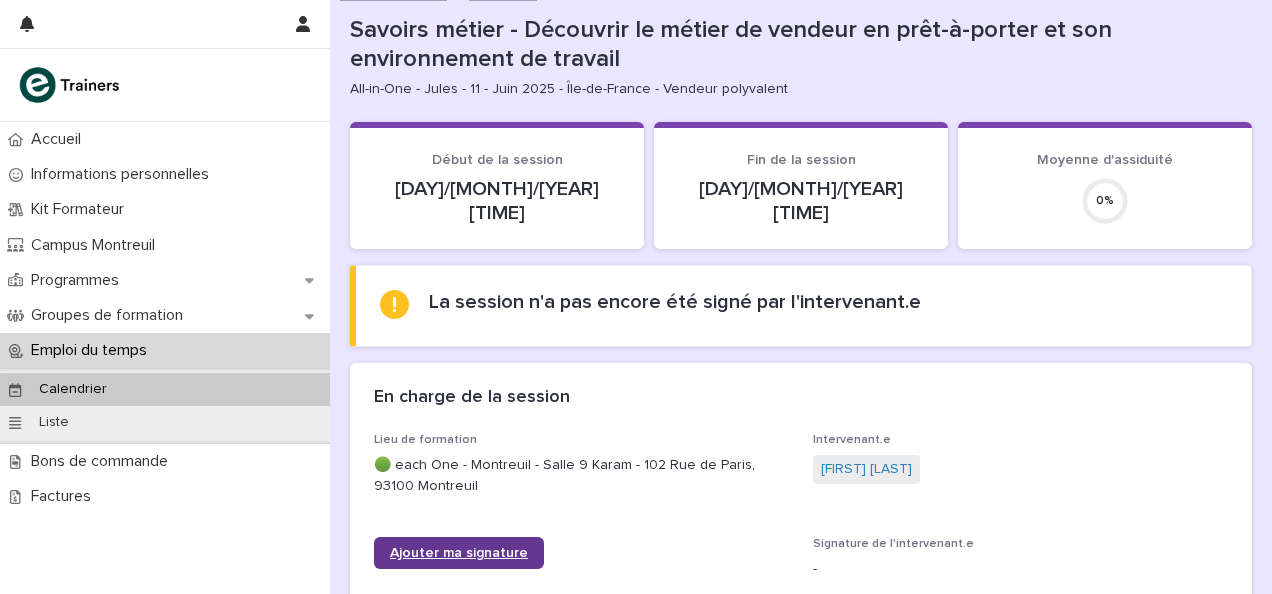 click on "Ajouter ma signature" at bounding box center [459, 553] 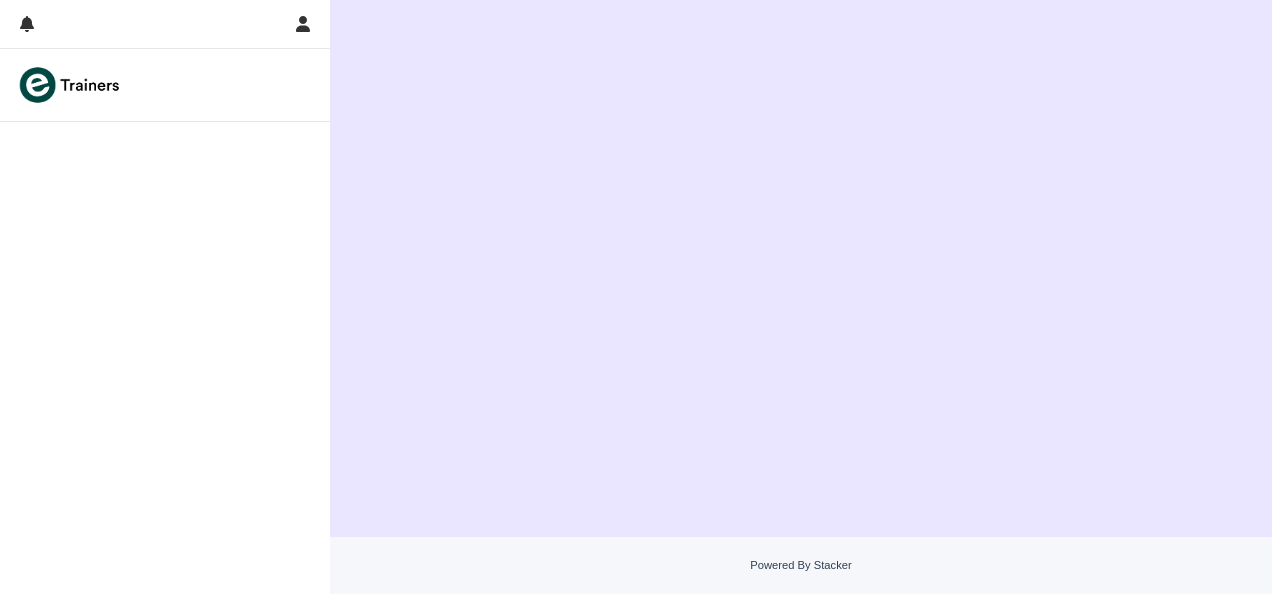 scroll, scrollTop: 0, scrollLeft: 0, axis: both 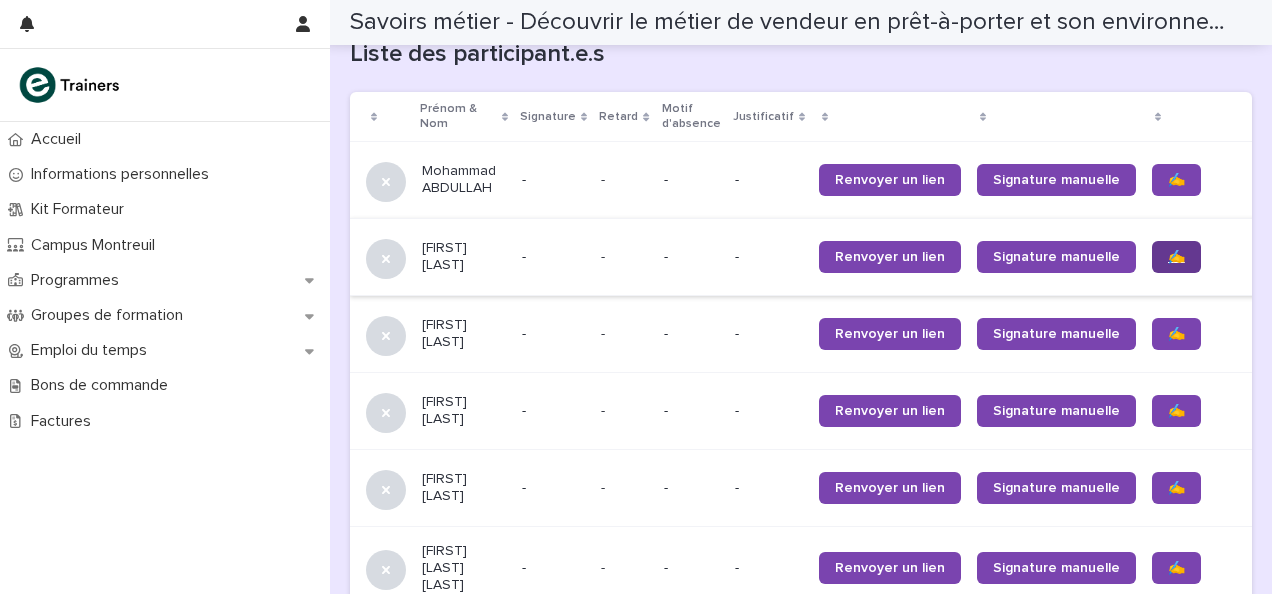 click on "✍️" at bounding box center (1176, 257) 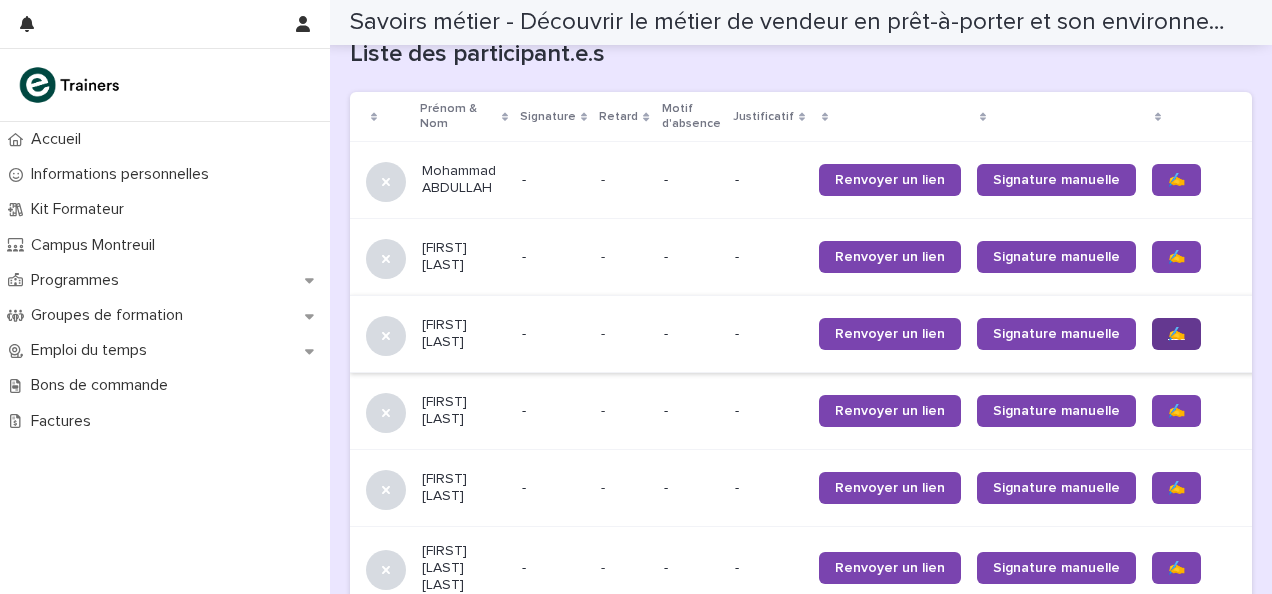 click on "✍️" at bounding box center [1176, 334] 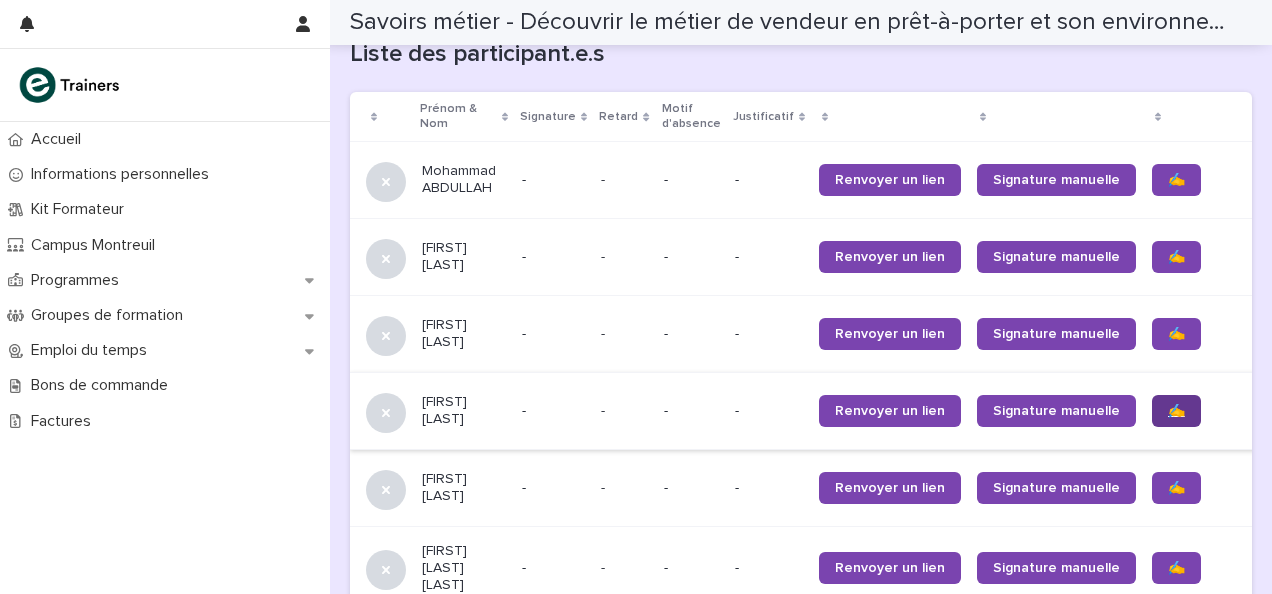 click on "✍️" at bounding box center (1176, 411) 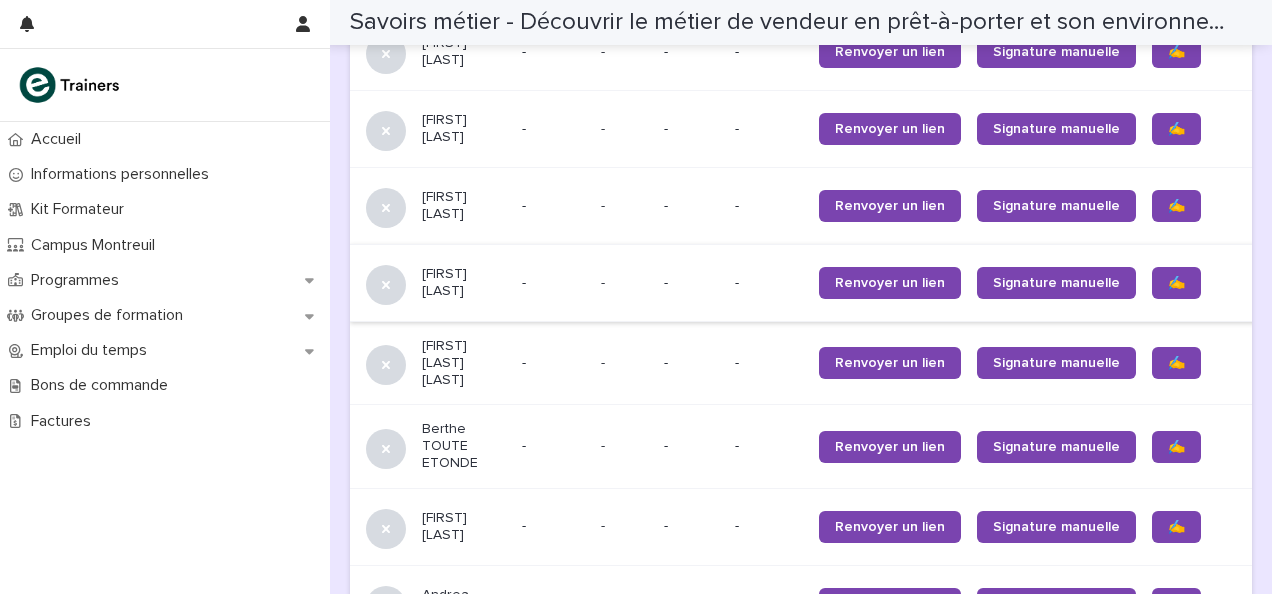 scroll, scrollTop: 1517, scrollLeft: 0, axis: vertical 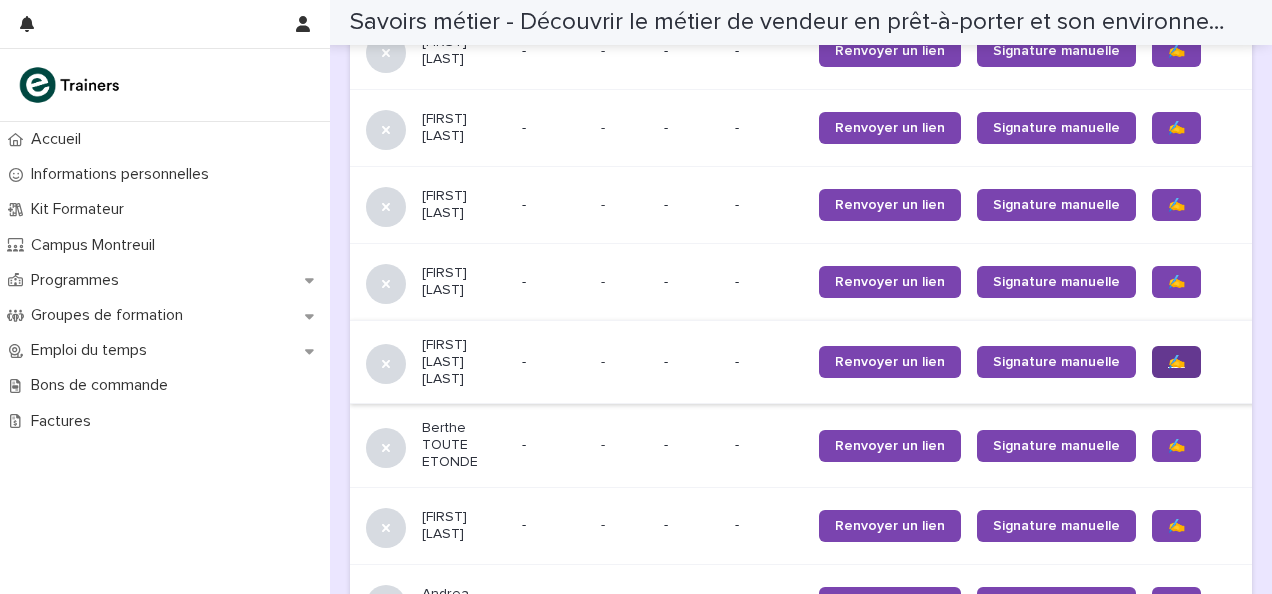 click on "✍️" at bounding box center (1176, 362) 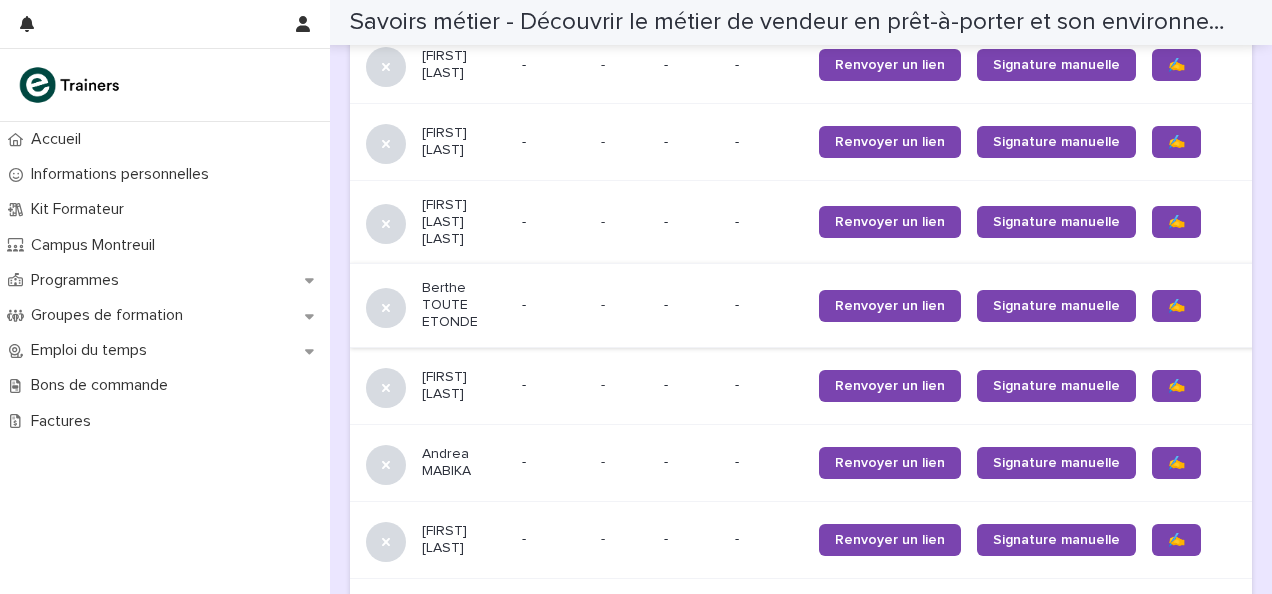 scroll, scrollTop: 1686, scrollLeft: 0, axis: vertical 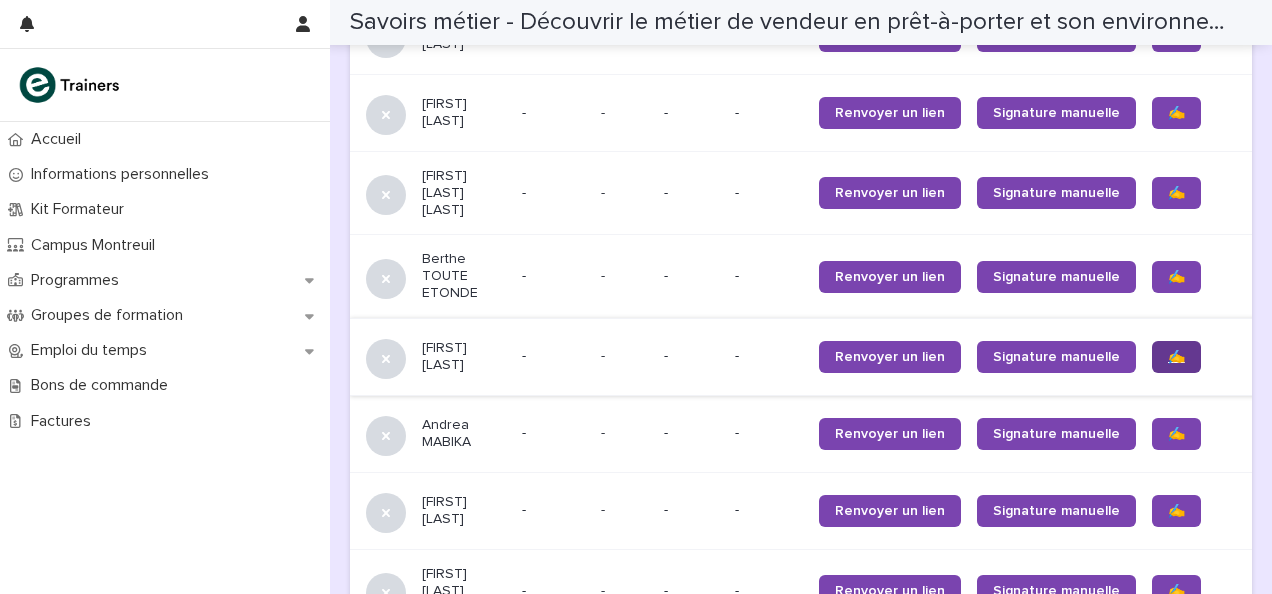 click on "✍️" at bounding box center (1176, 357) 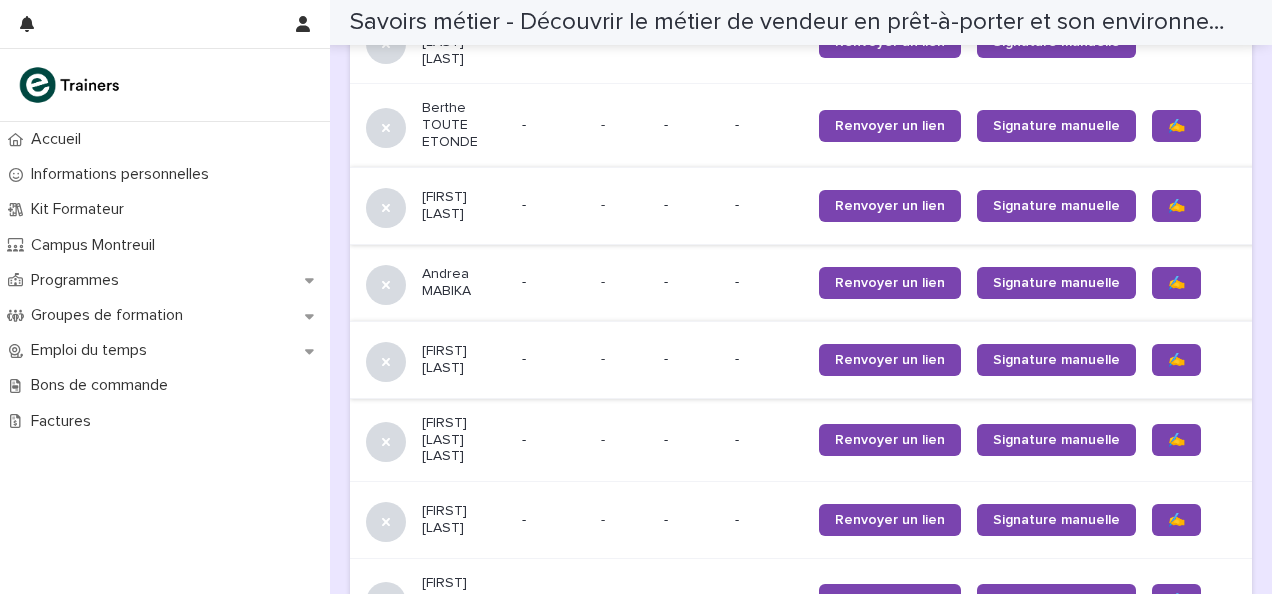 scroll, scrollTop: 1838, scrollLeft: 0, axis: vertical 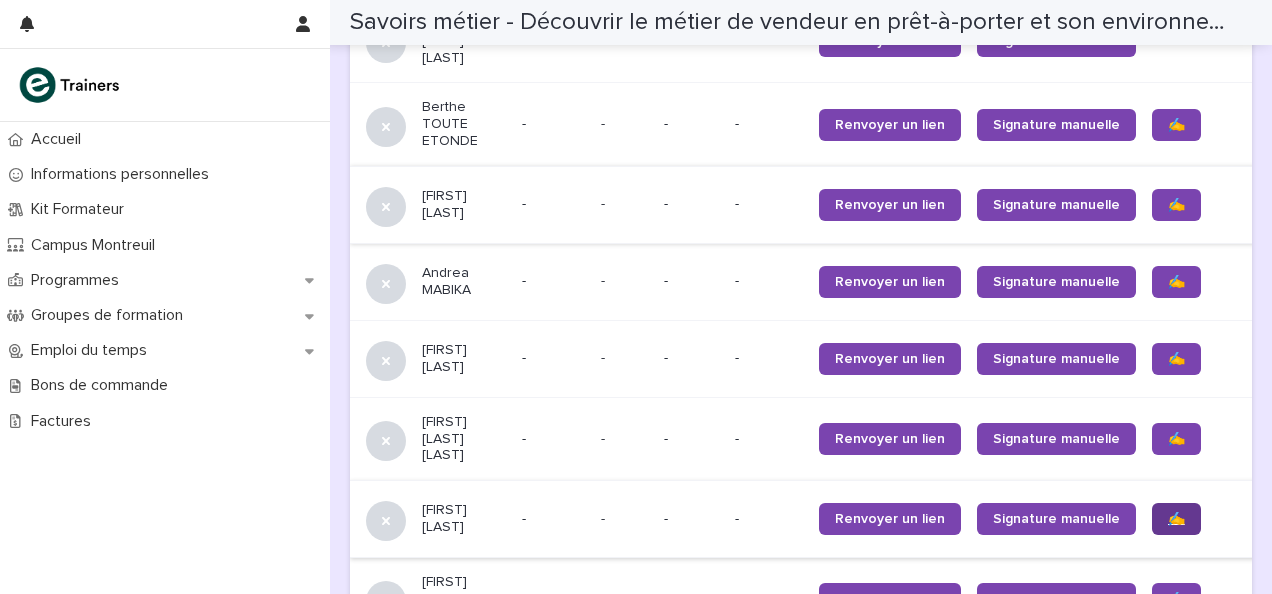 click on "✍️" at bounding box center (1176, 519) 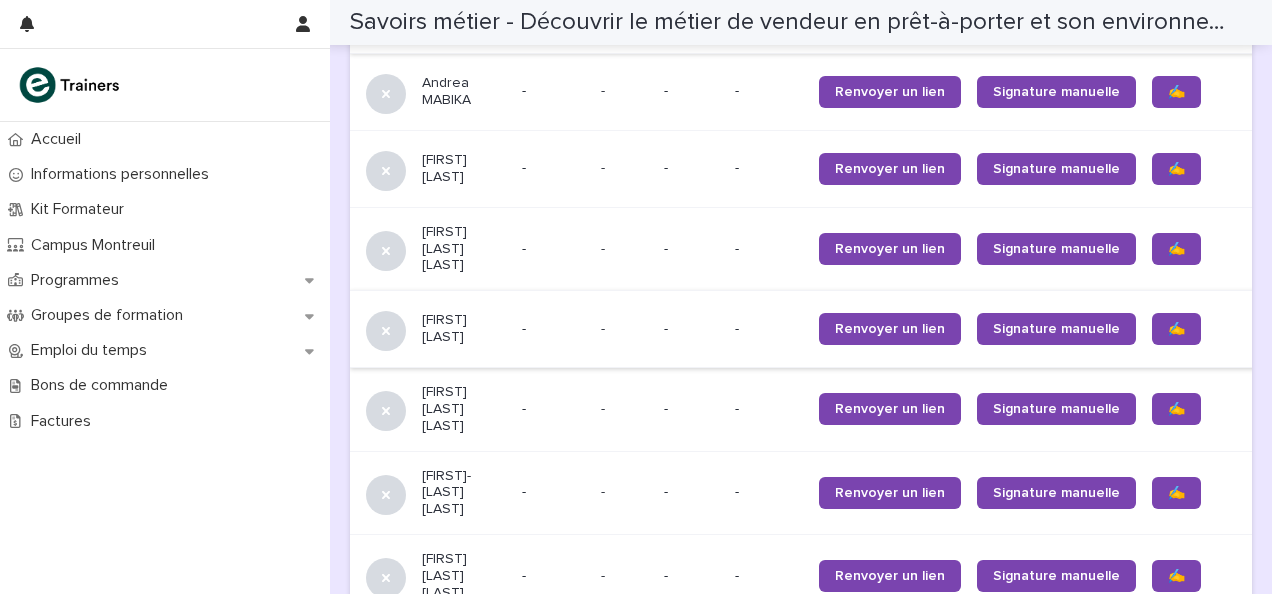scroll, scrollTop: 2029, scrollLeft: 0, axis: vertical 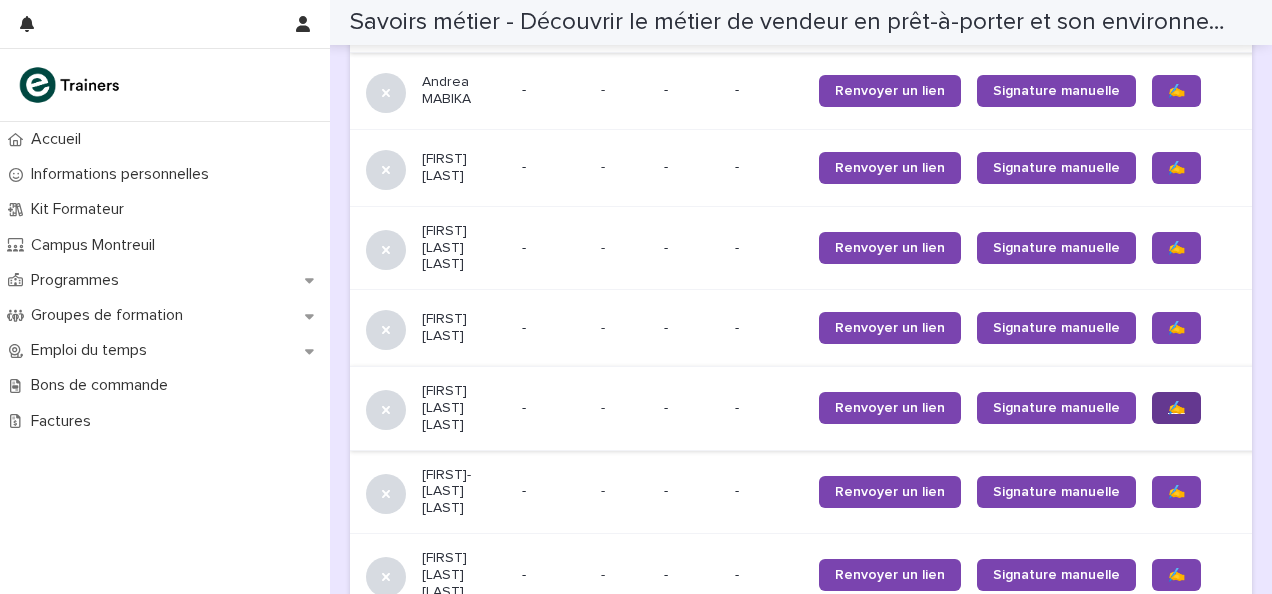 click on "✍️" at bounding box center (1176, 408) 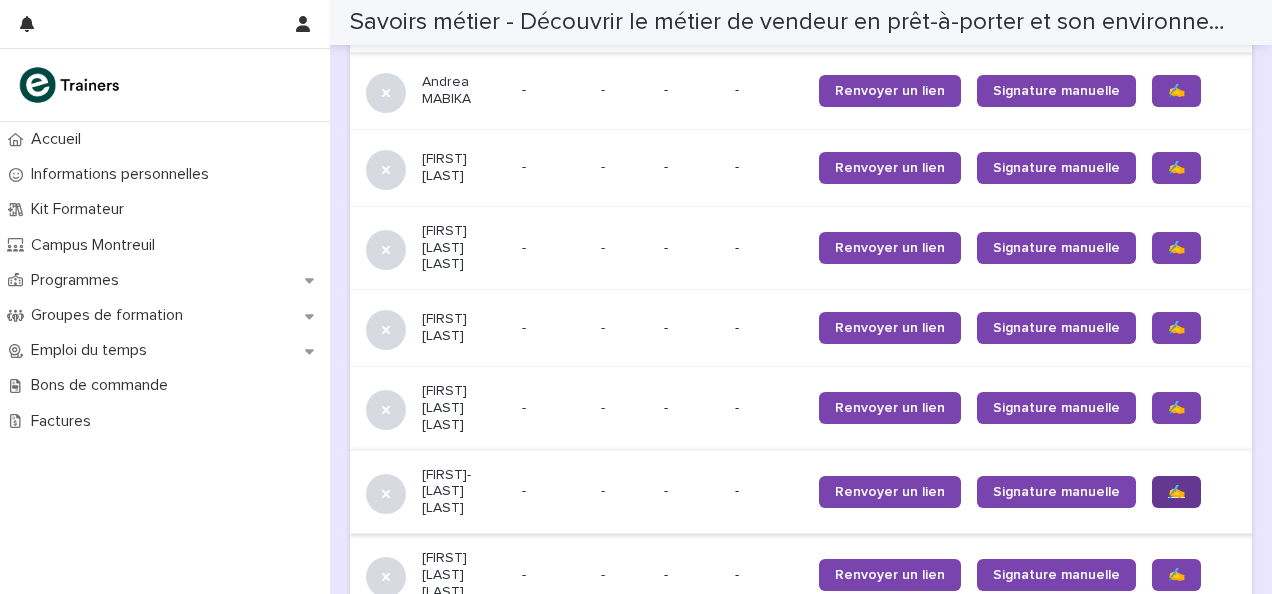 click on "✍️" at bounding box center (1176, 492) 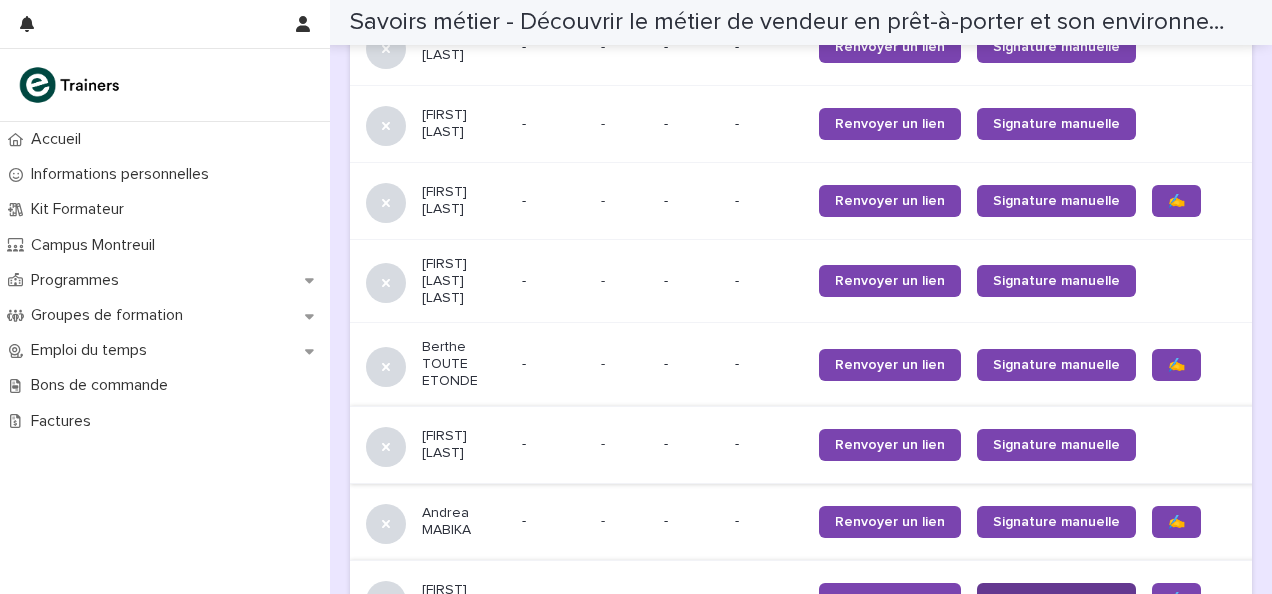 scroll, scrollTop: 1597, scrollLeft: 0, axis: vertical 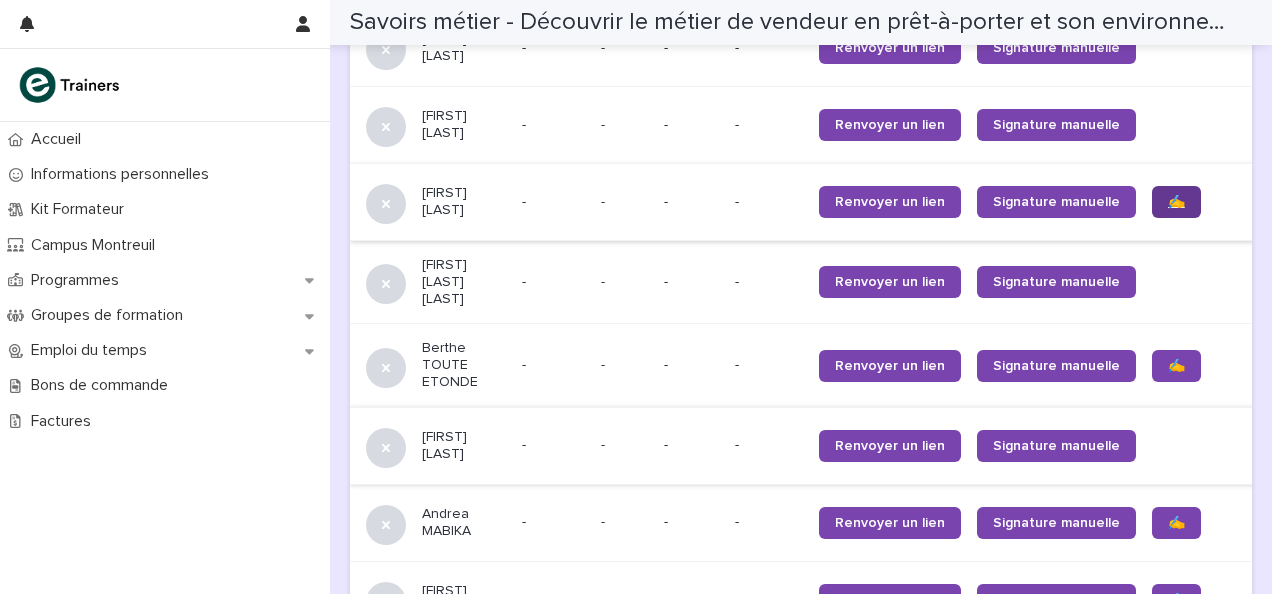 click on "✍️" at bounding box center (1176, 202) 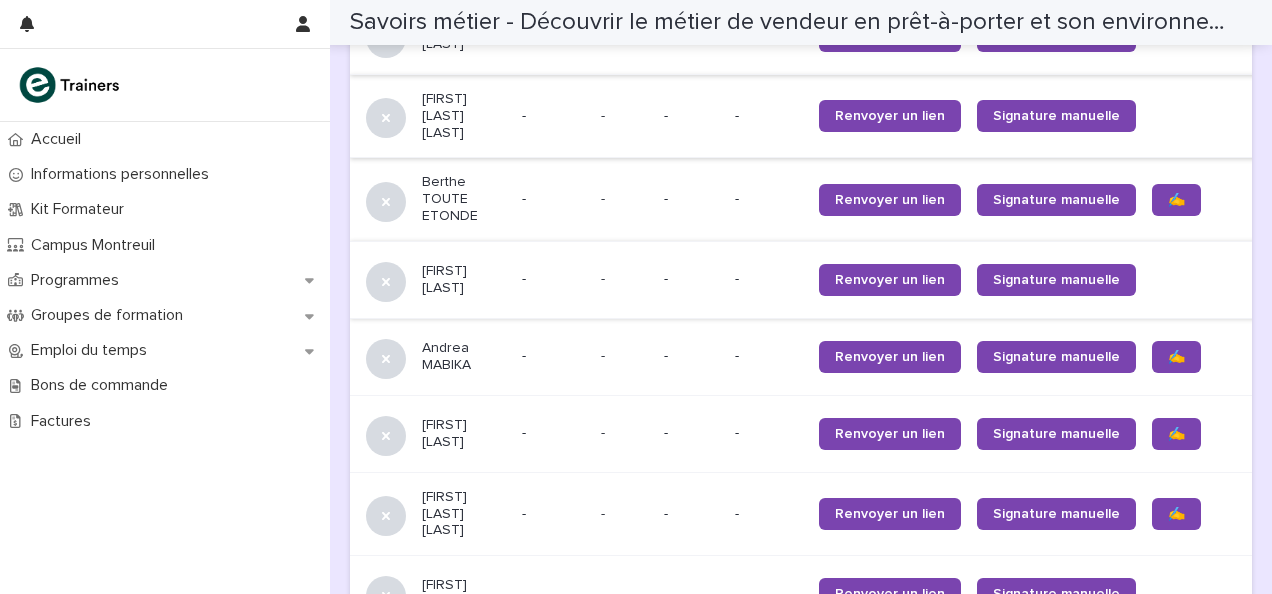 scroll, scrollTop: 1764, scrollLeft: 0, axis: vertical 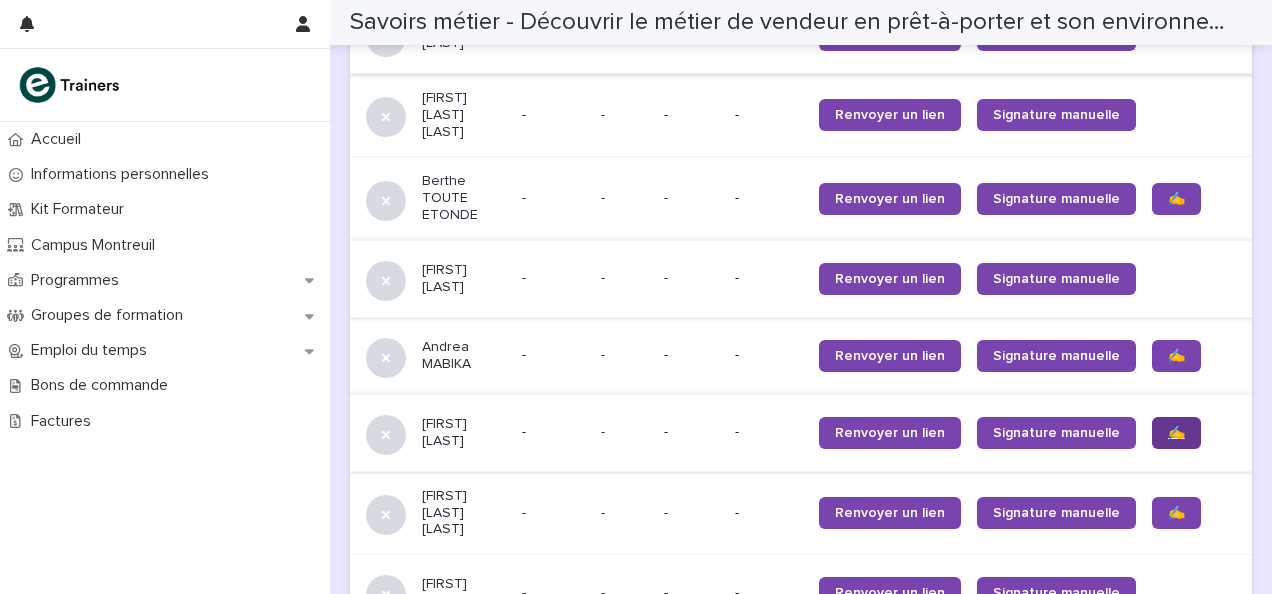 click on "✍️" at bounding box center [1176, 433] 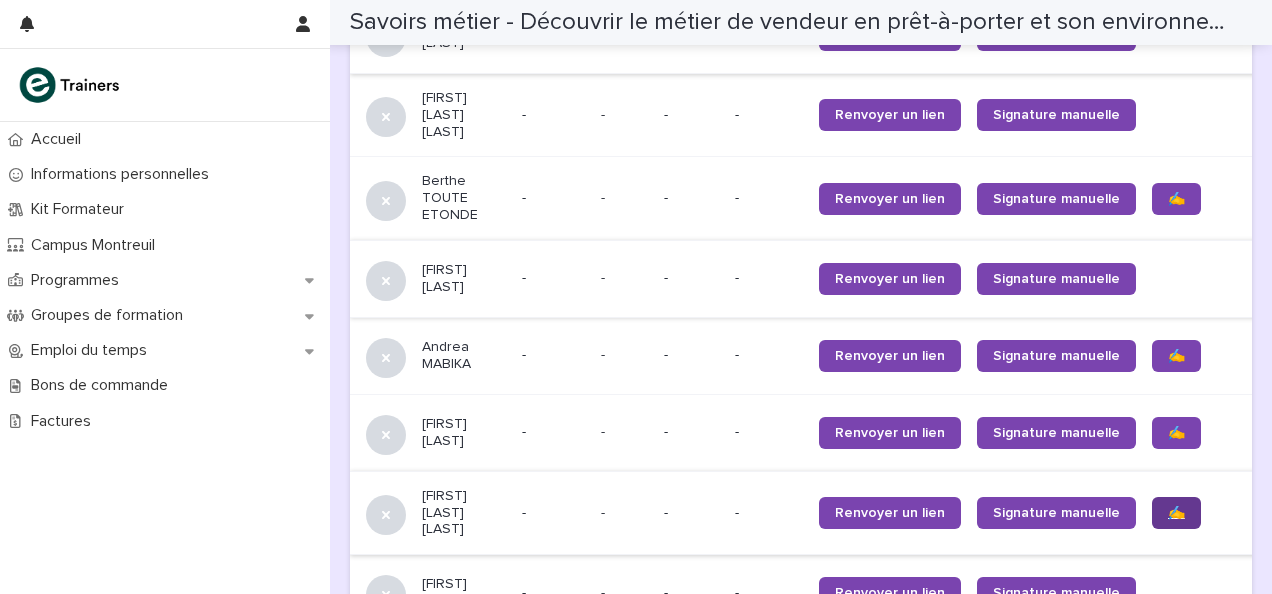 click on "✍️" at bounding box center (1176, 513) 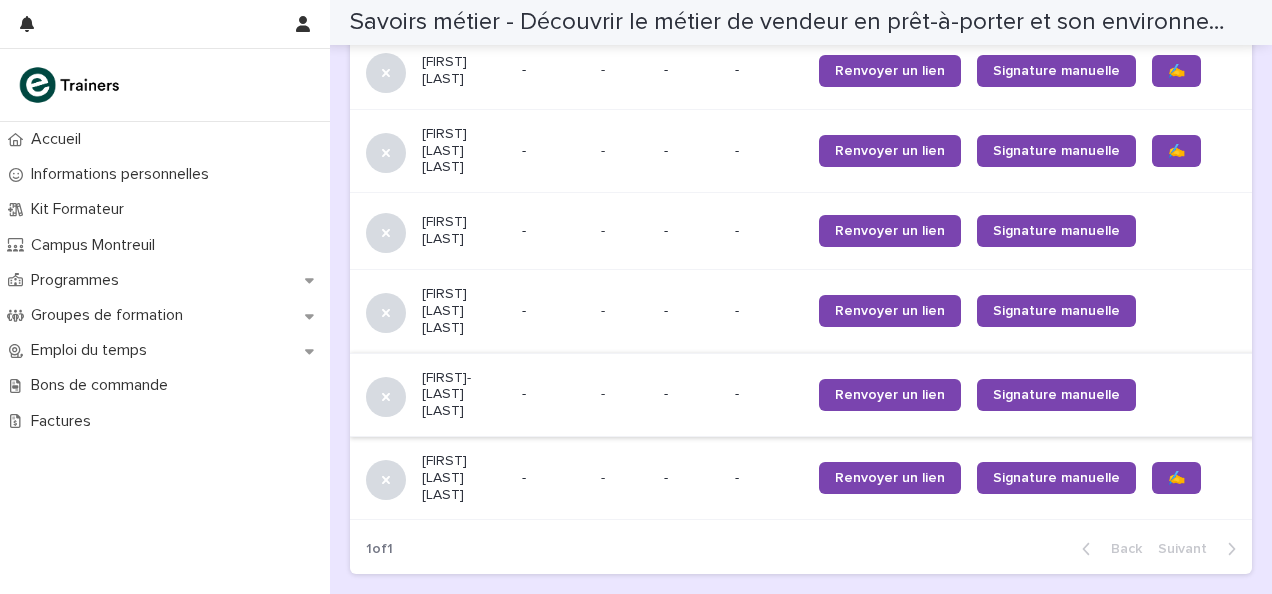 scroll, scrollTop: 2136, scrollLeft: 0, axis: vertical 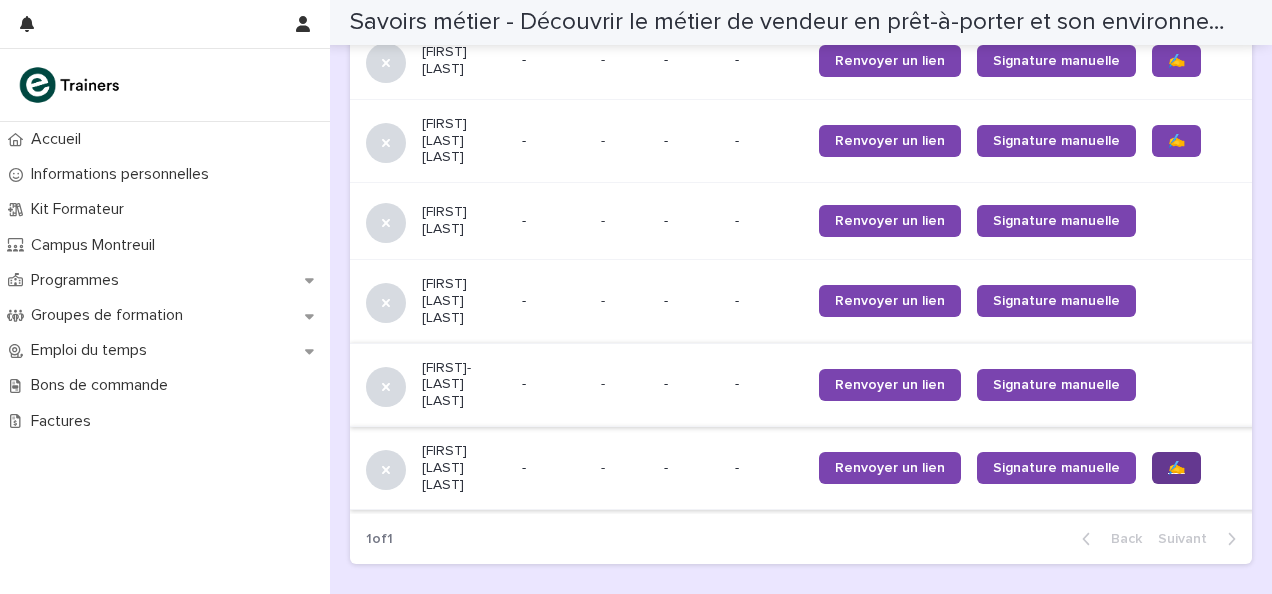 click on "✍️" at bounding box center [1176, 468] 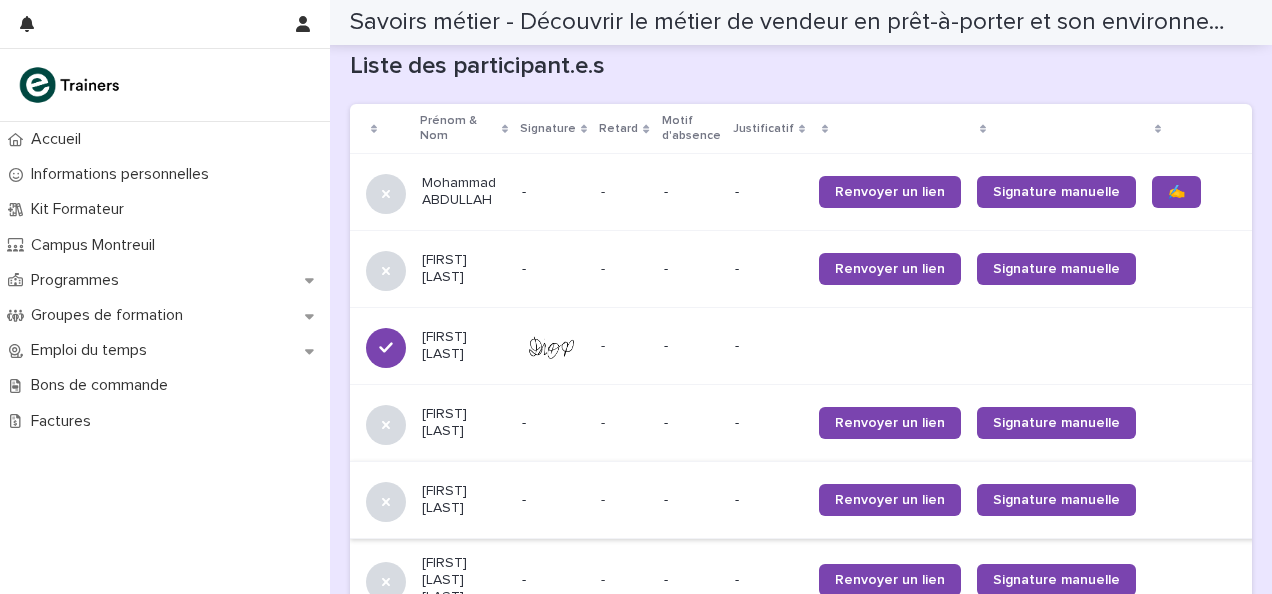scroll, scrollTop: 1298, scrollLeft: 0, axis: vertical 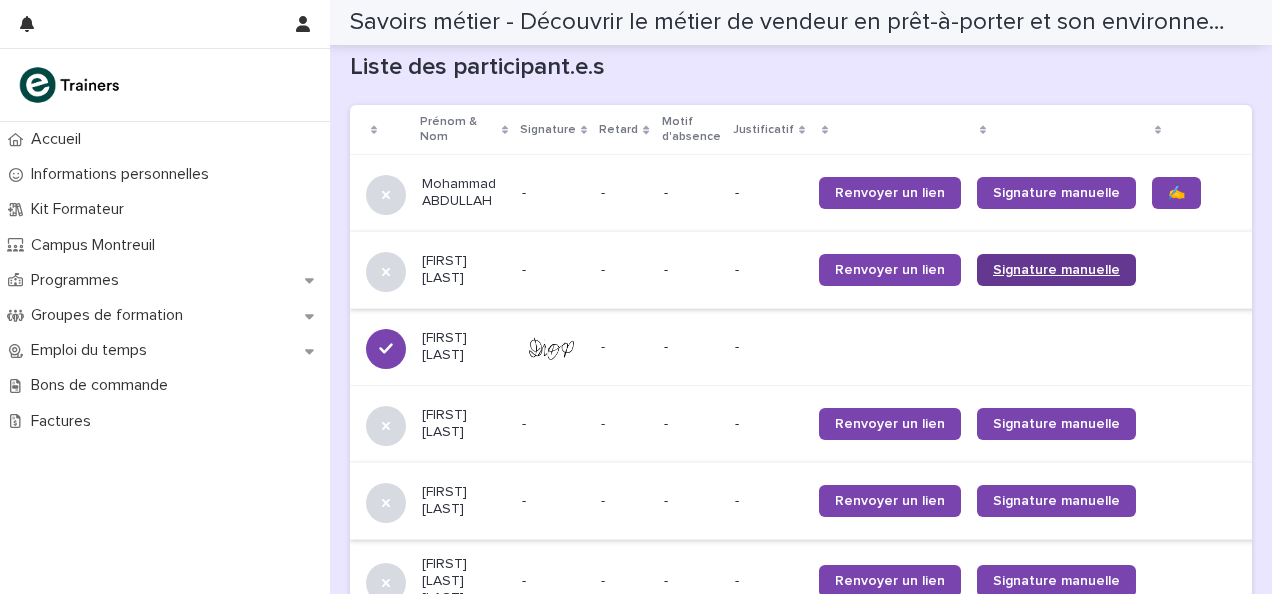 click on "Signature manuelle" at bounding box center (1056, 270) 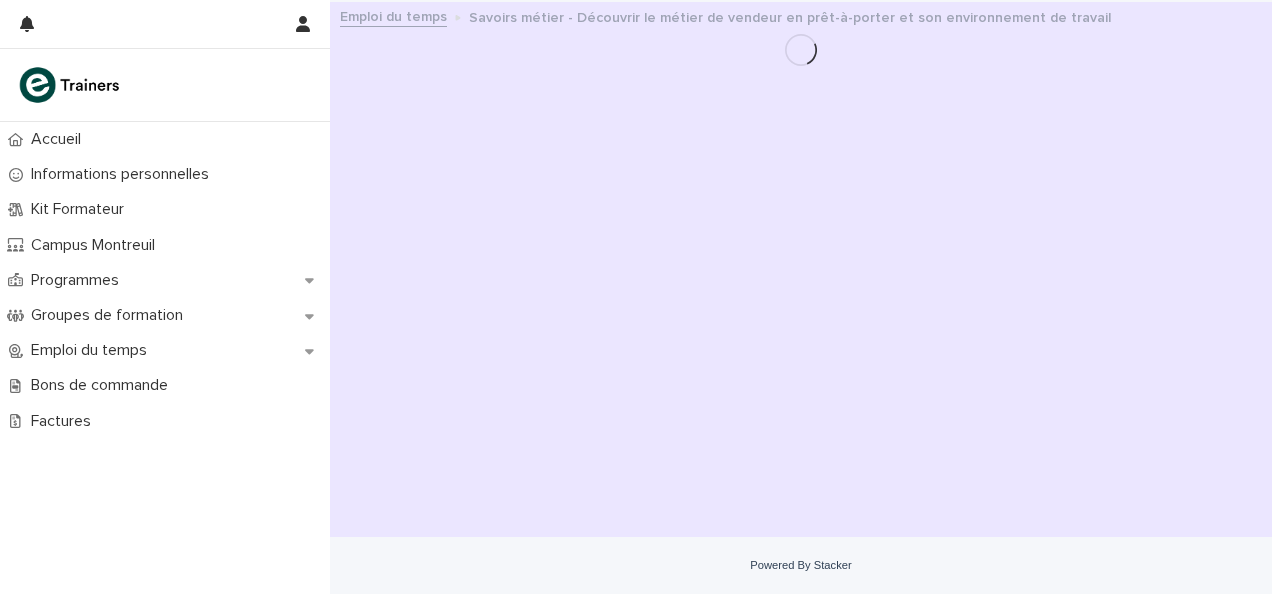 scroll, scrollTop: 0, scrollLeft: 0, axis: both 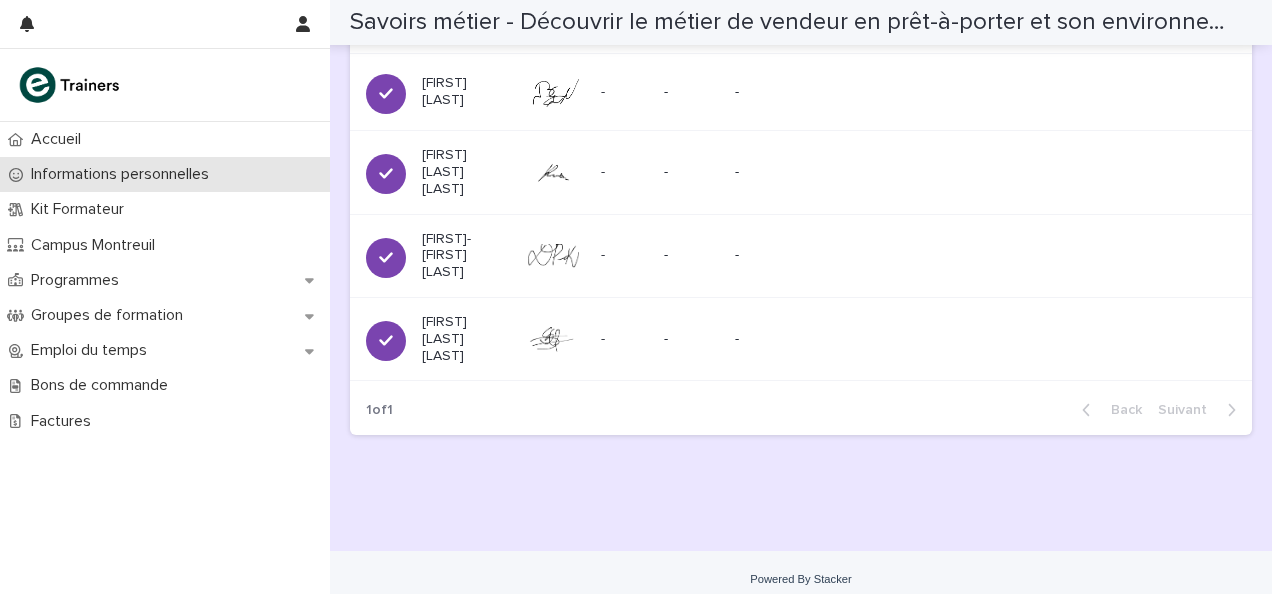click on "Informations personnelles" at bounding box center [124, 174] 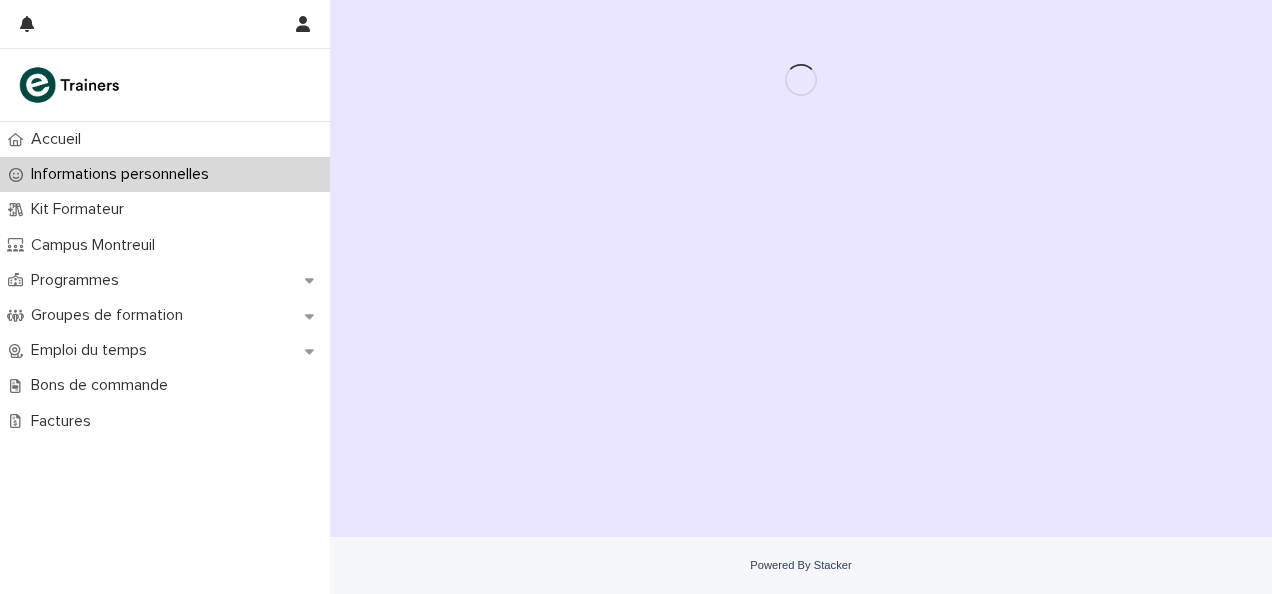 scroll, scrollTop: 0, scrollLeft: 0, axis: both 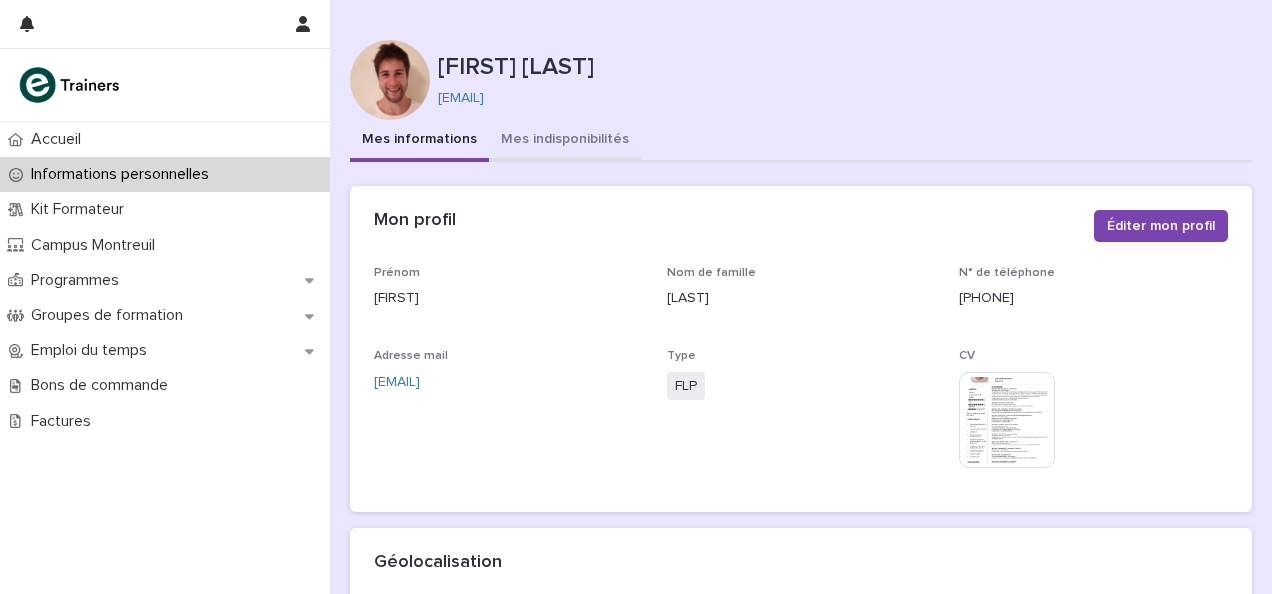 click on "Mes indisponibilités" at bounding box center (565, 141) 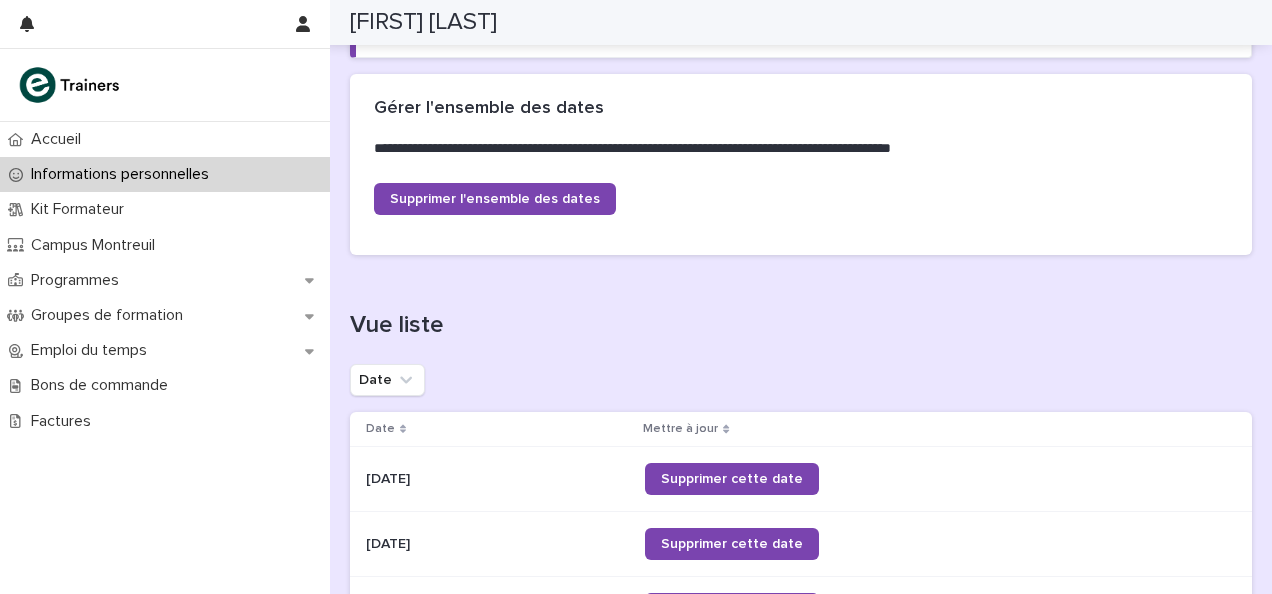 scroll, scrollTop: 362, scrollLeft: 0, axis: vertical 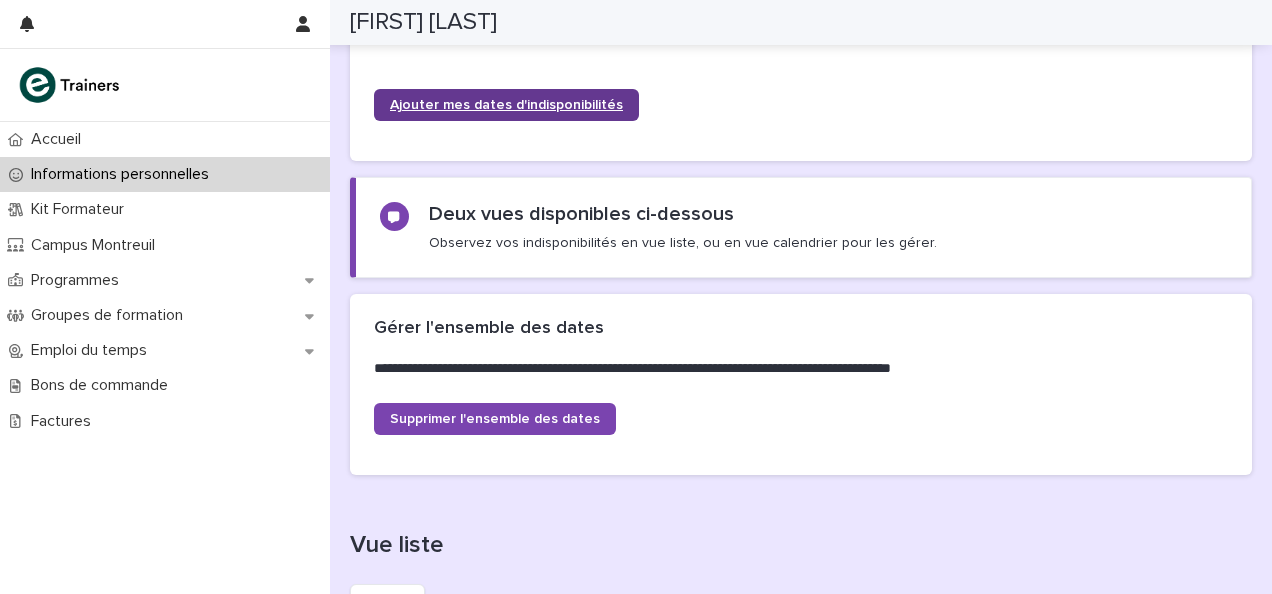 click on "Ajouter mes dates d'indisponibilités" at bounding box center (506, 105) 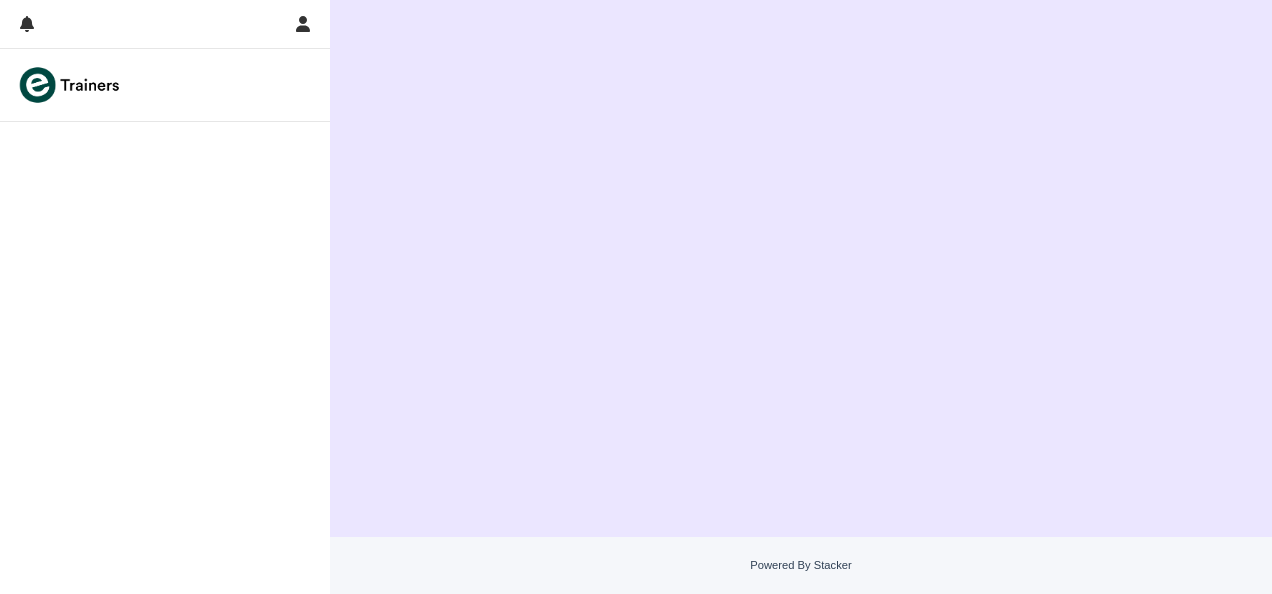 scroll, scrollTop: 0, scrollLeft: 0, axis: both 